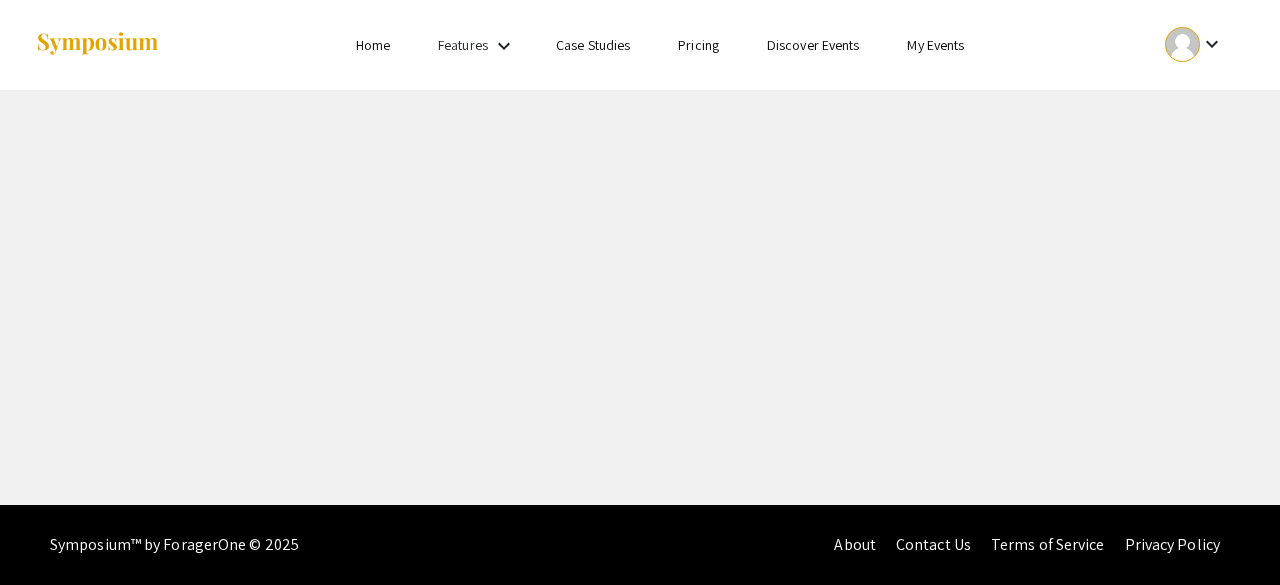scroll, scrollTop: 0, scrollLeft: 0, axis: both 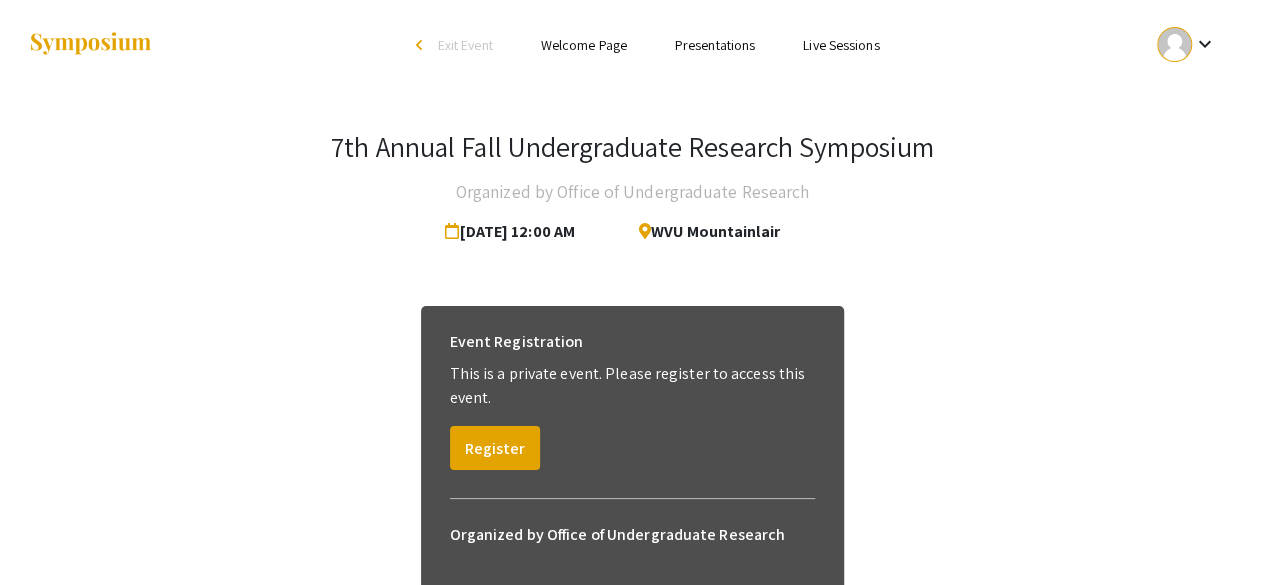 click on "keyboard_arrow_down" at bounding box center (1186, 44) 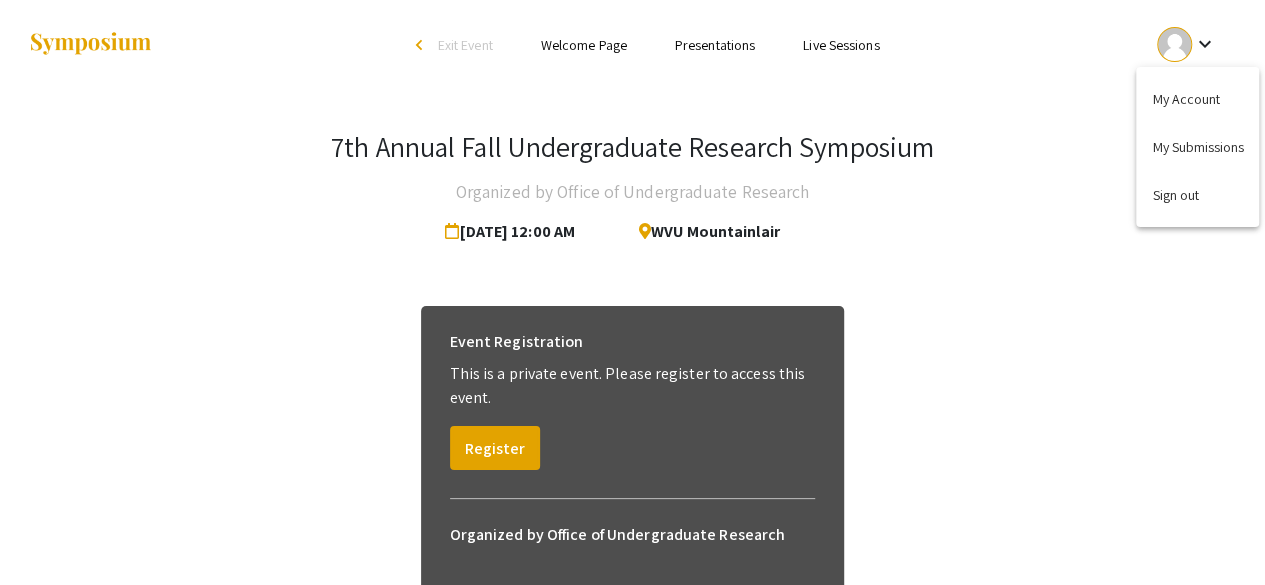 click at bounding box center [632, 292] 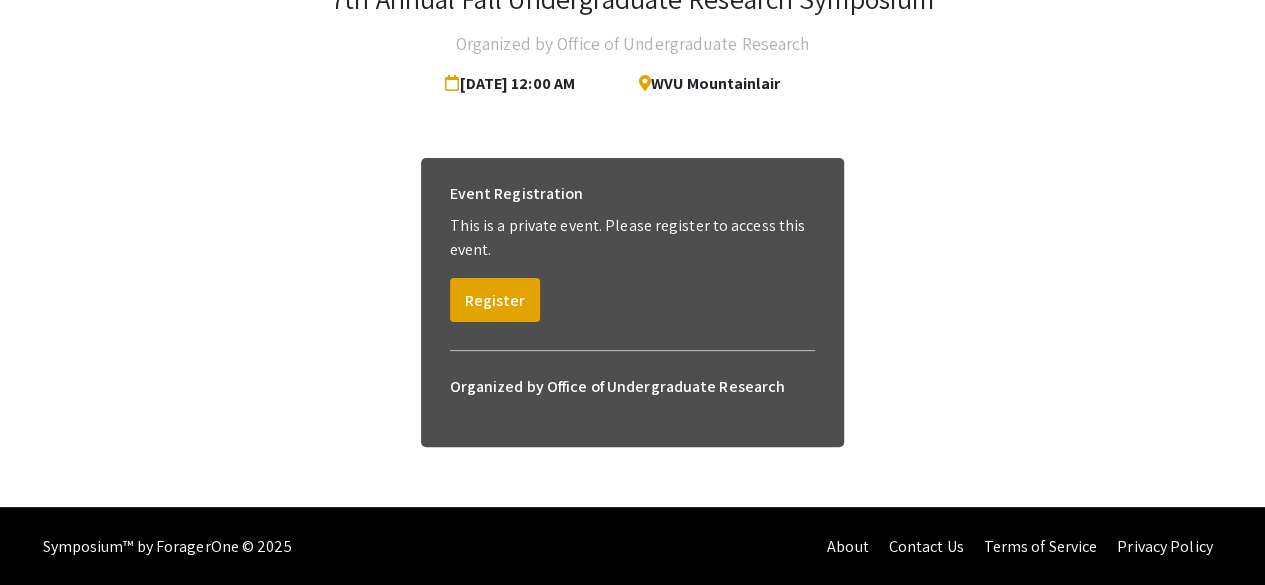 scroll, scrollTop: 0, scrollLeft: 0, axis: both 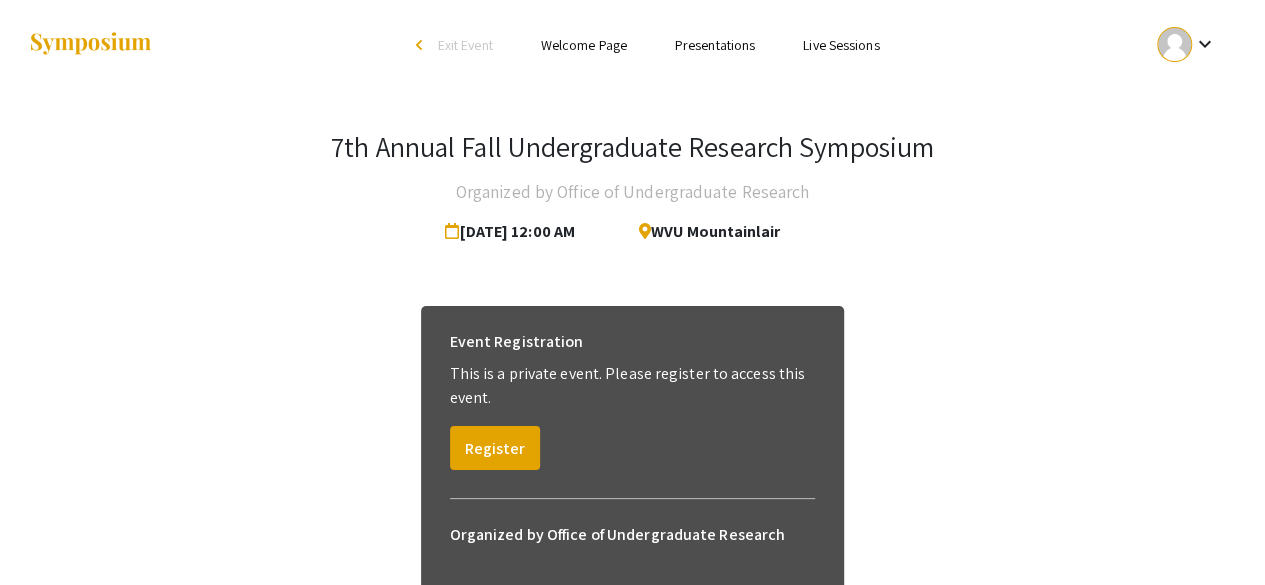 click on "Presentations" at bounding box center [715, 45] 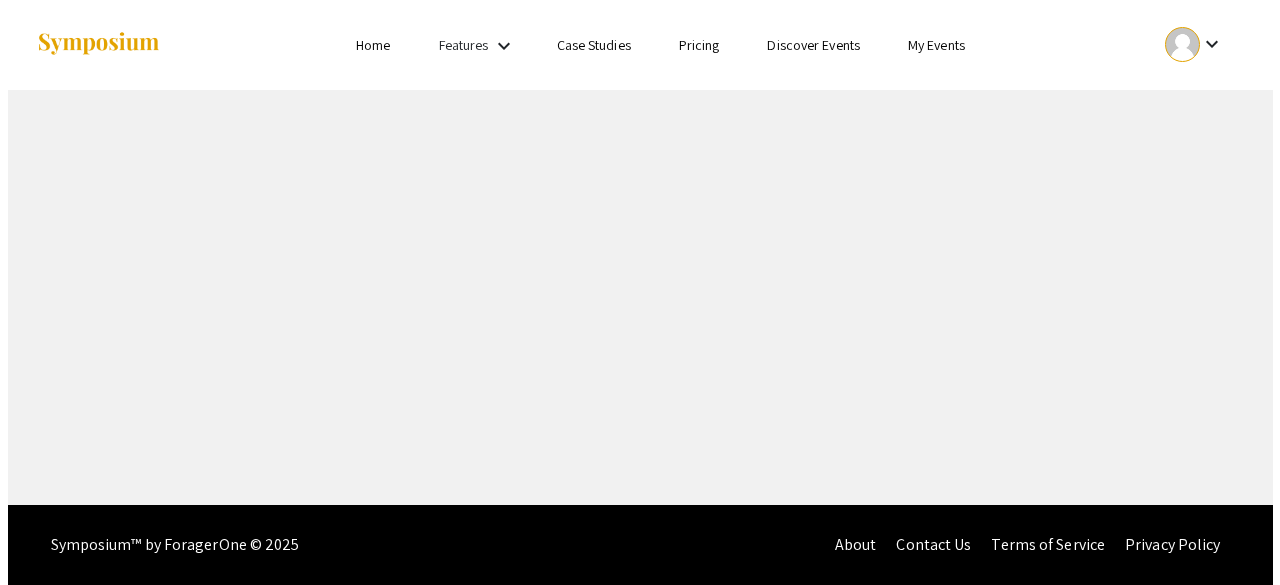 scroll, scrollTop: 0, scrollLeft: 0, axis: both 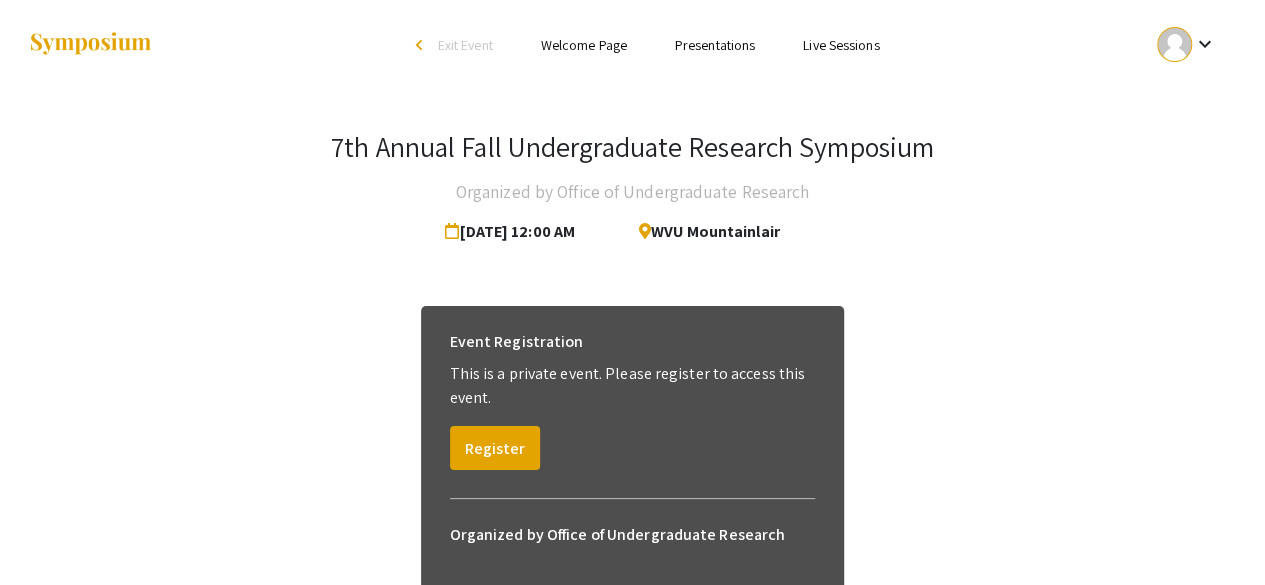 click on "Presentations" at bounding box center (715, 45) 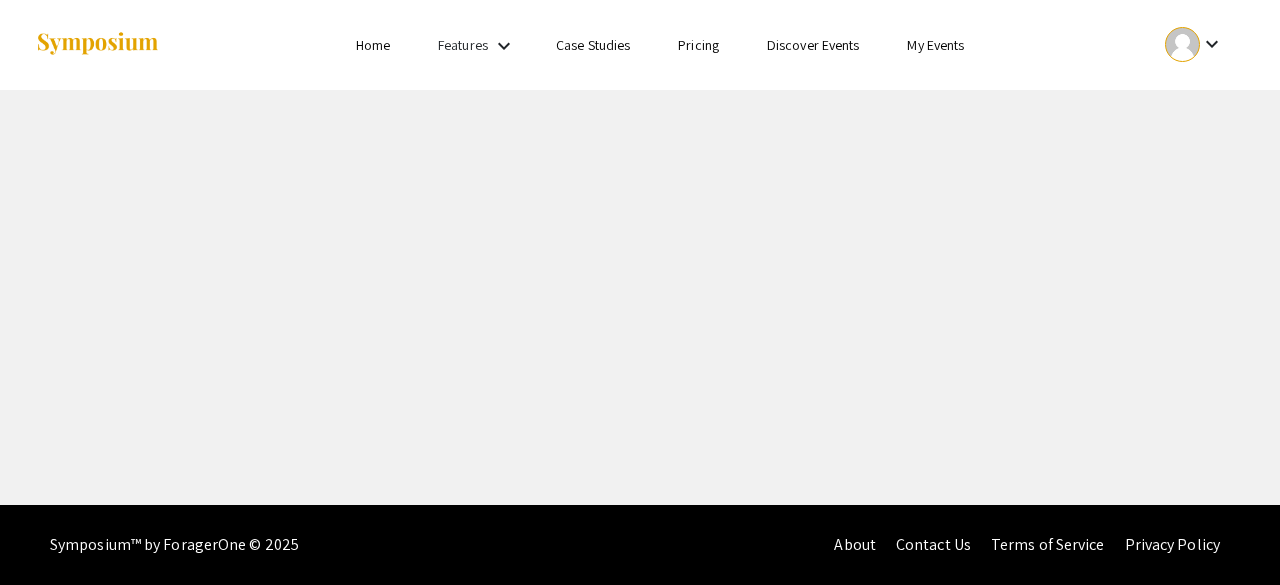 scroll, scrollTop: 0, scrollLeft: 0, axis: both 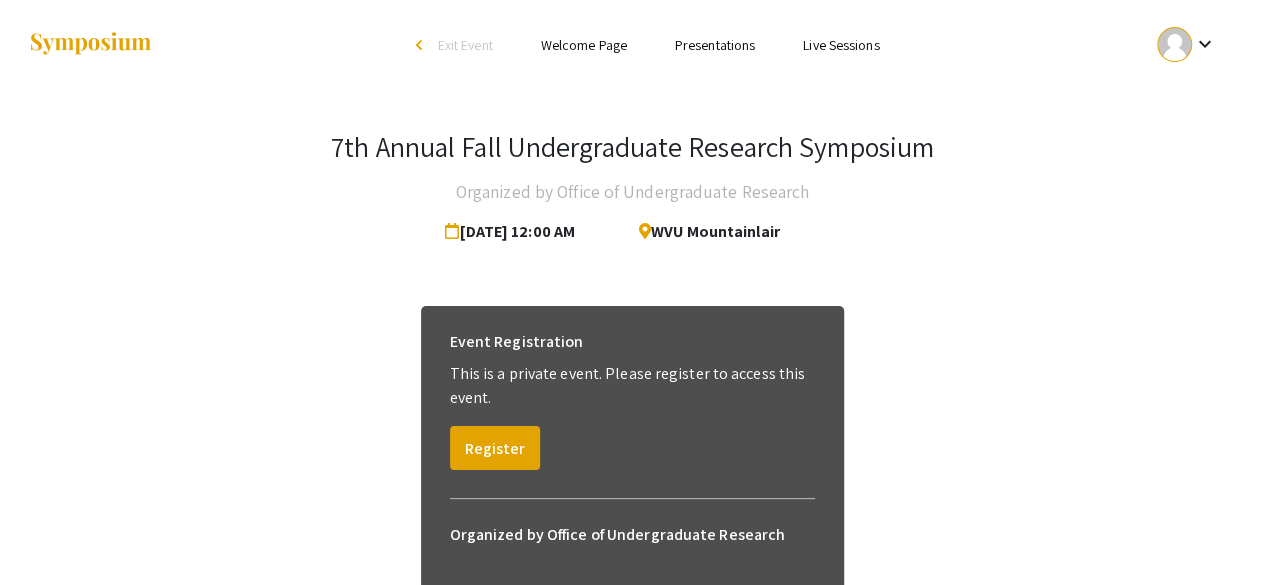 click on "arrow_back_ios" at bounding box center [422, 45] 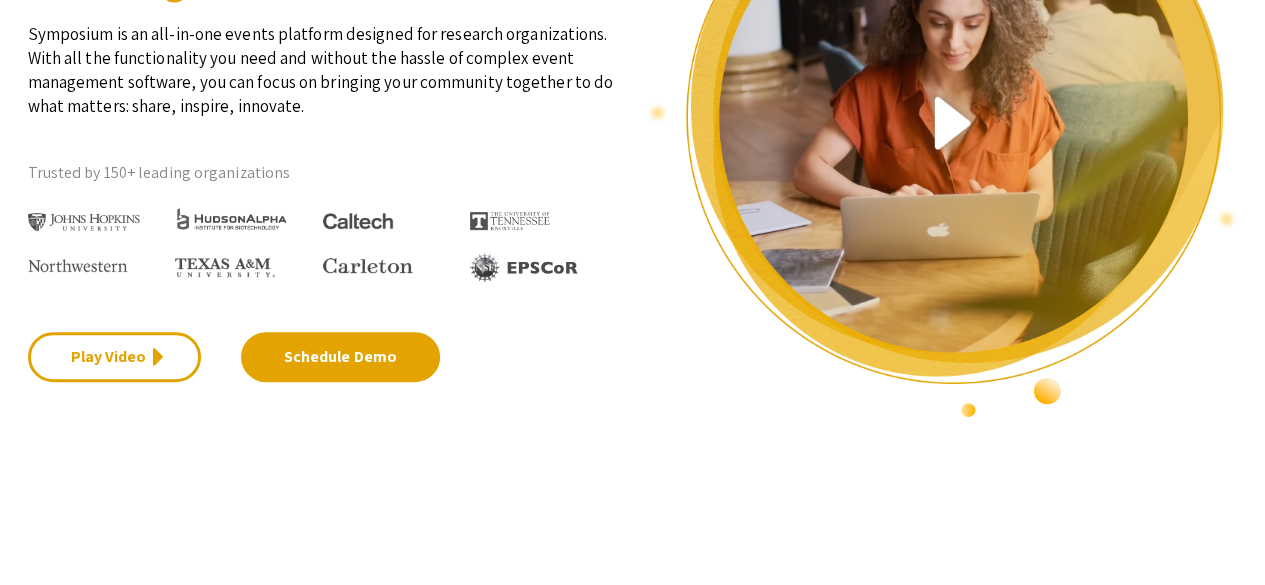 scroll, scrollTop: 0, scrollLeft: 0, axis: both 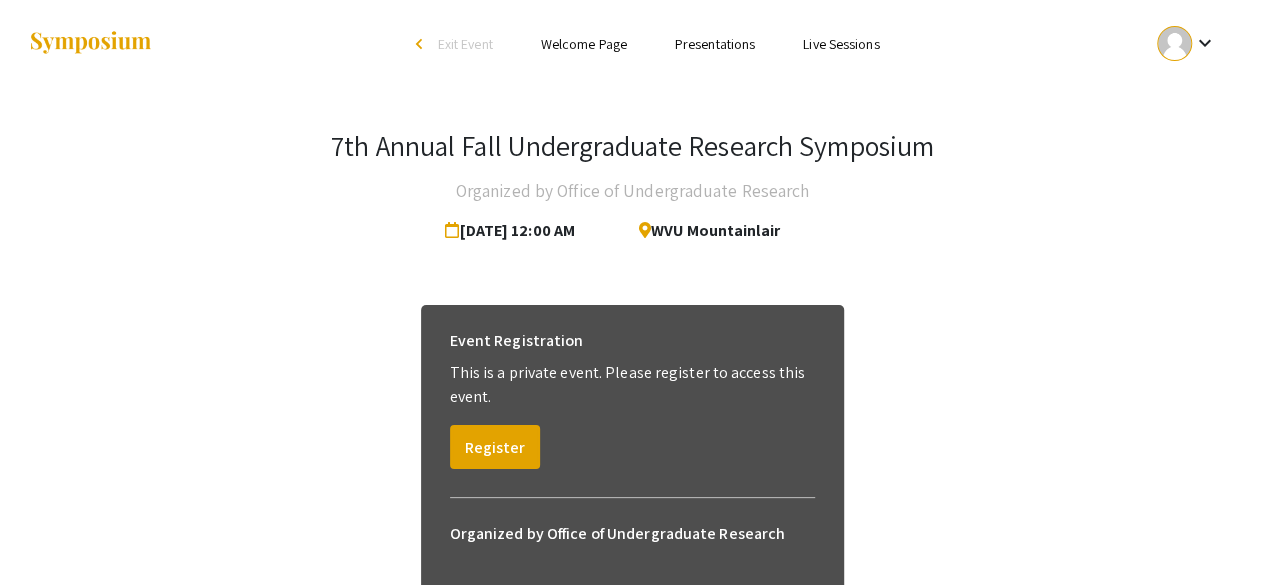 click on "keyboard_arrow_down" at bounding box center [1186, 43] 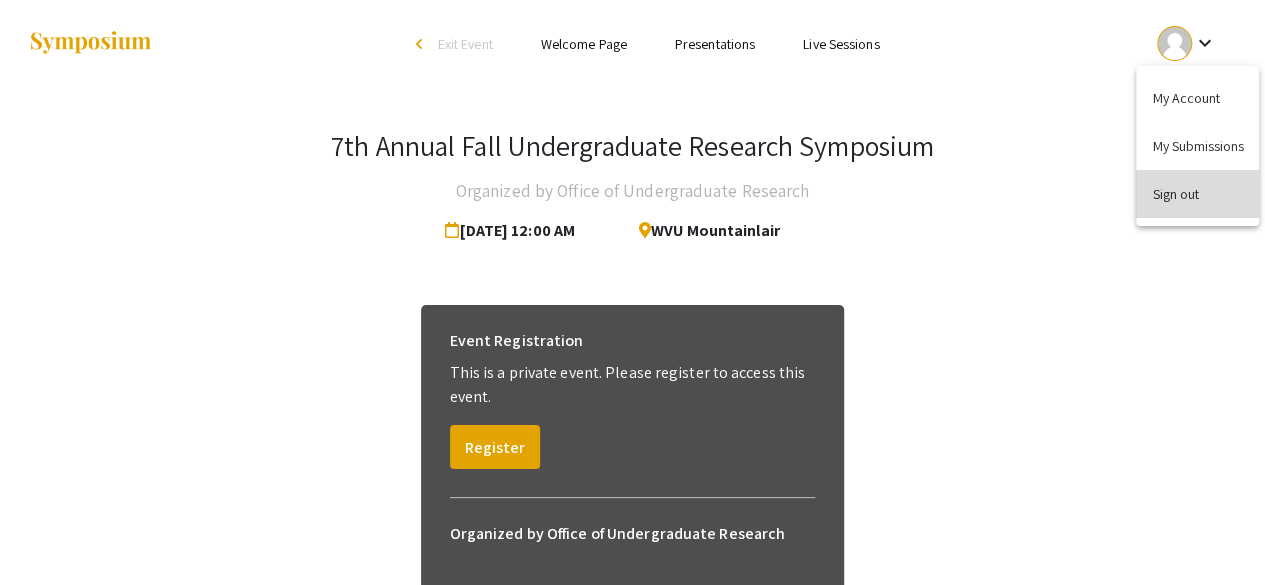 click on "Sign out" at bounding box center (1197, 194) 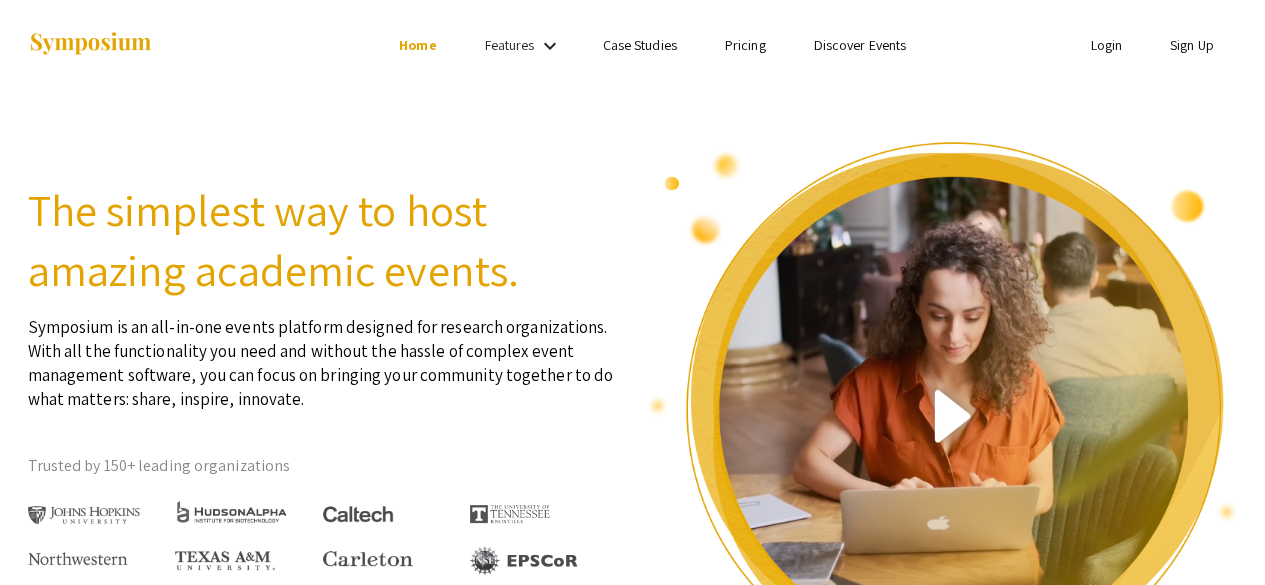 scroll, scrollTop: 6, scrollLeft: 0, axis: vertical 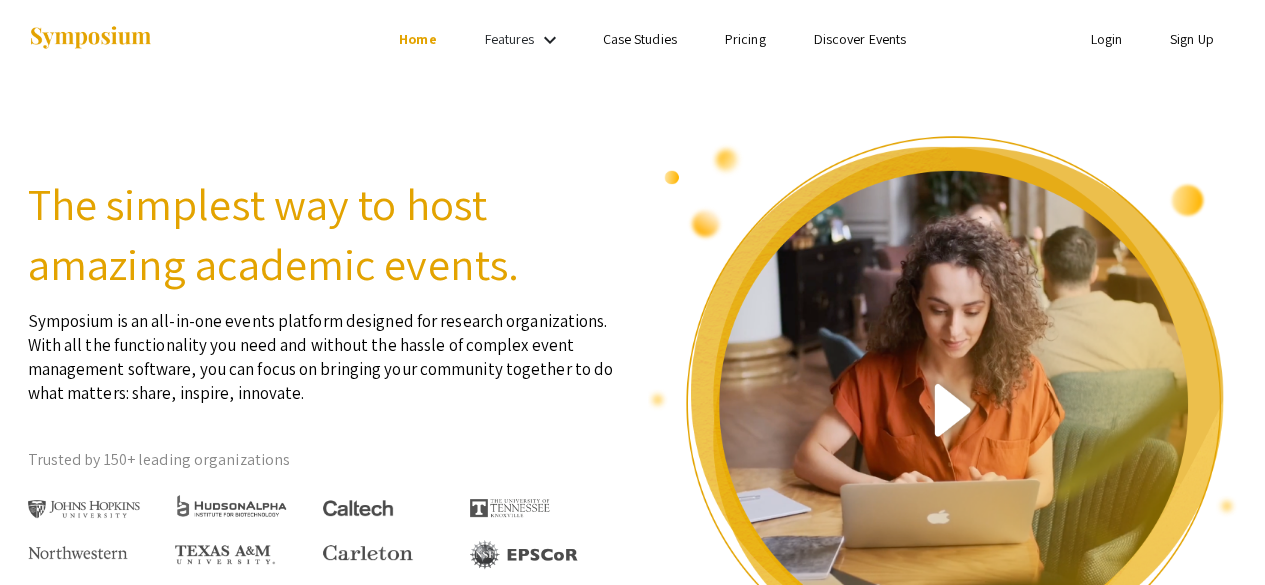 click on "Discover Events" at bounding box center (859, 39) 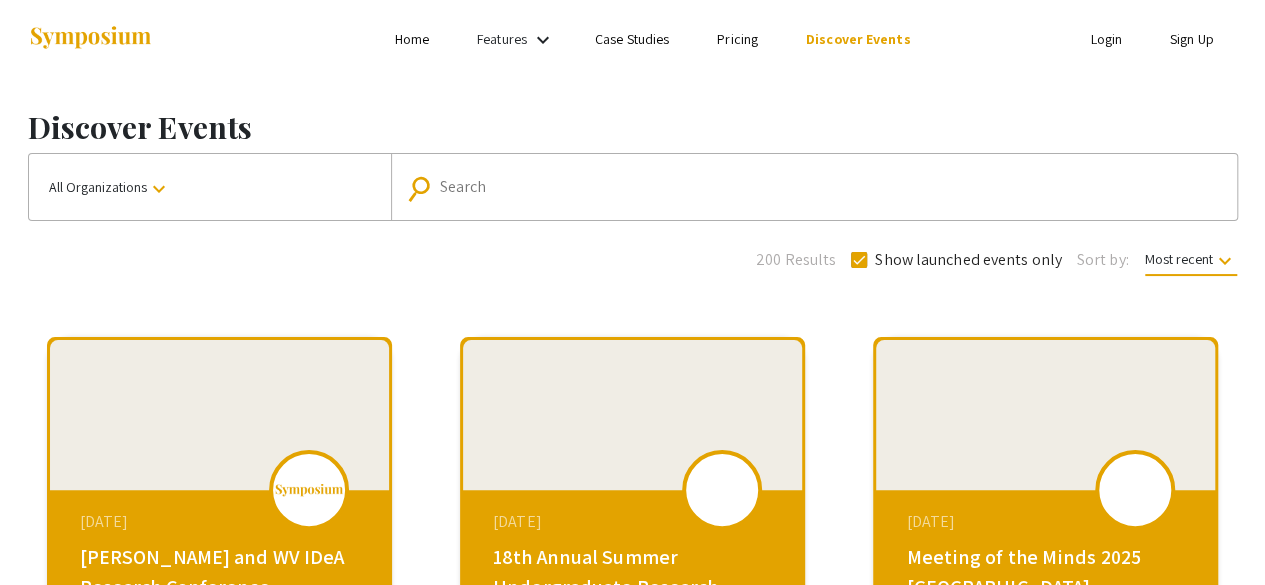 scroll, scrollTop: 0, scrollLeft: 0, axis: both 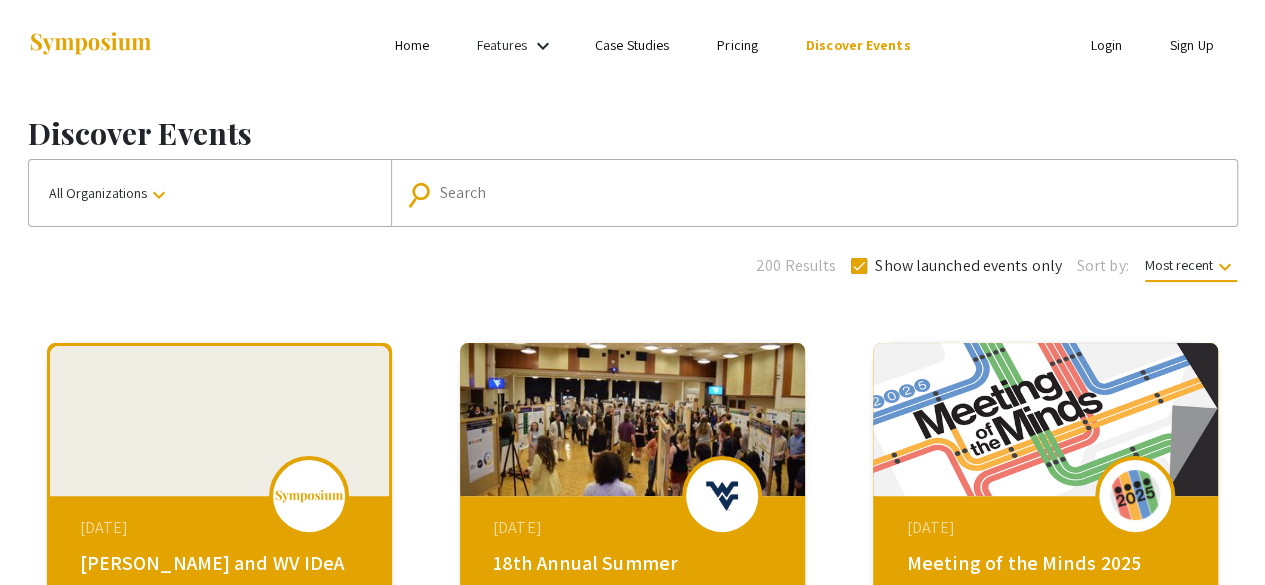 click on "Search" at bounding box center (825, 193) 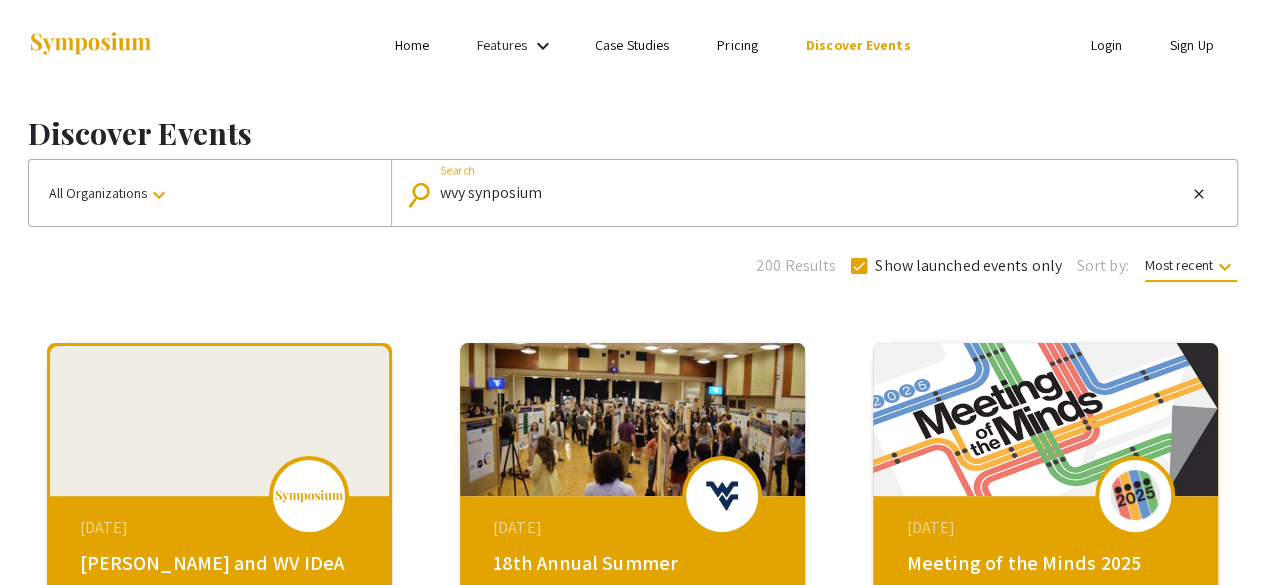 click on "wvy synposium" at bounding box center (813, 193) 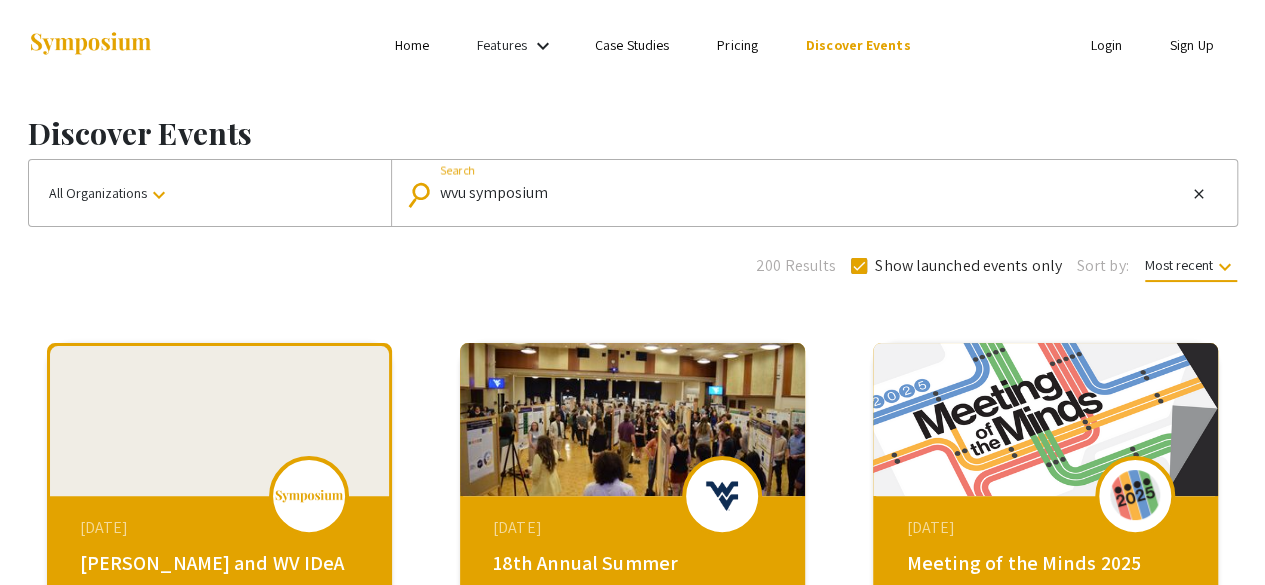 type on "wvu symposium" 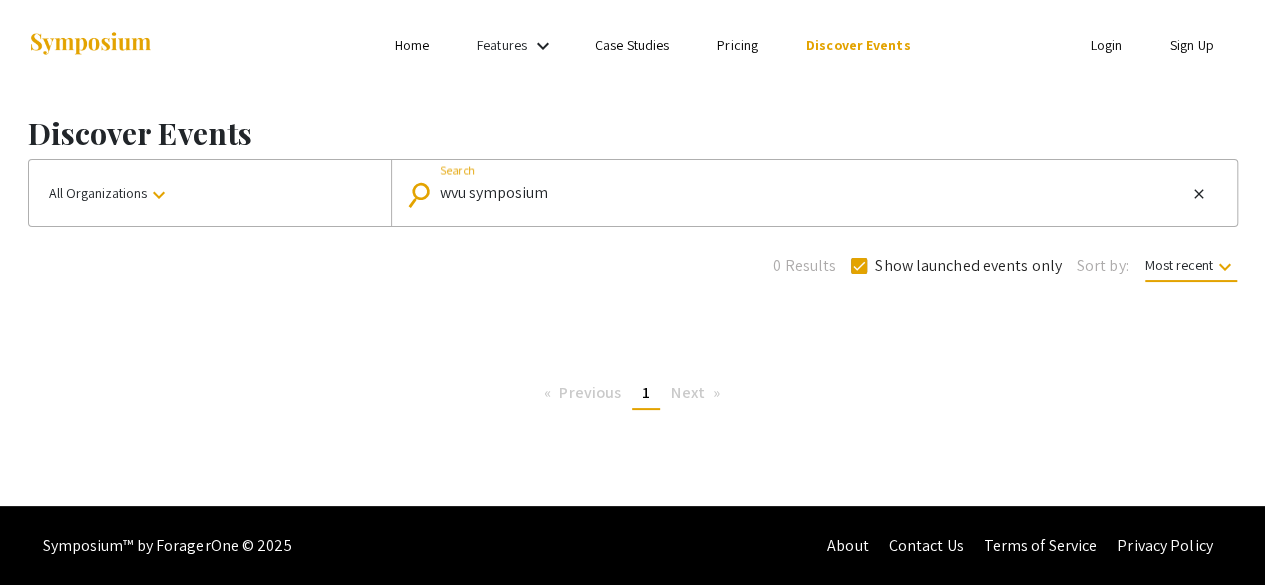 click on "wvu symposium" at bounding box center [813, 193] 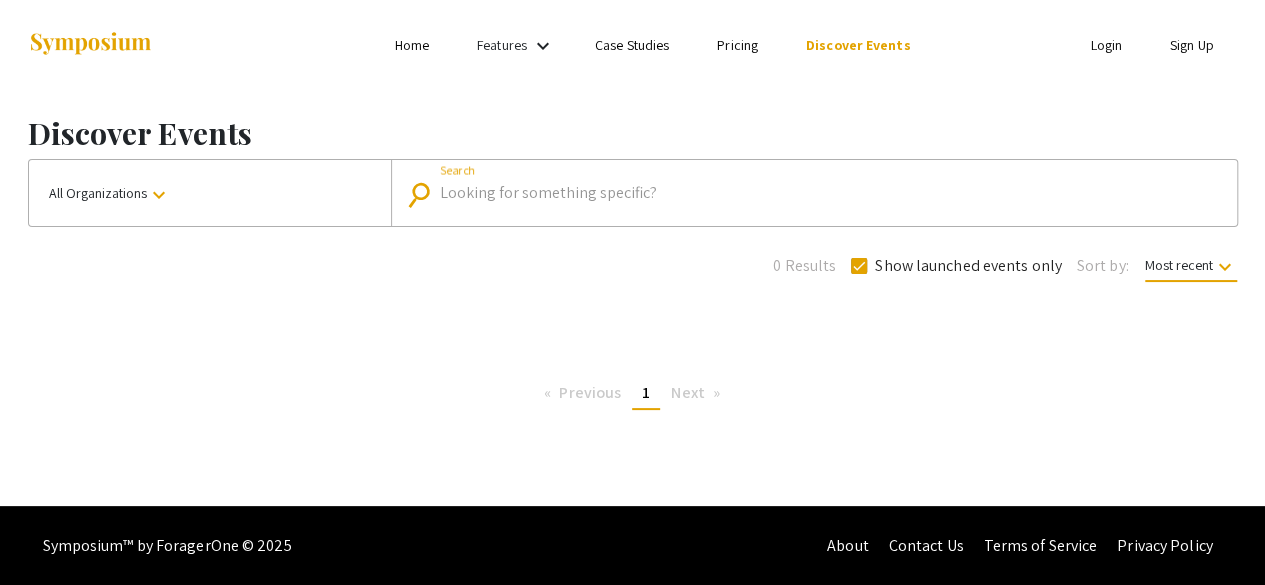 type 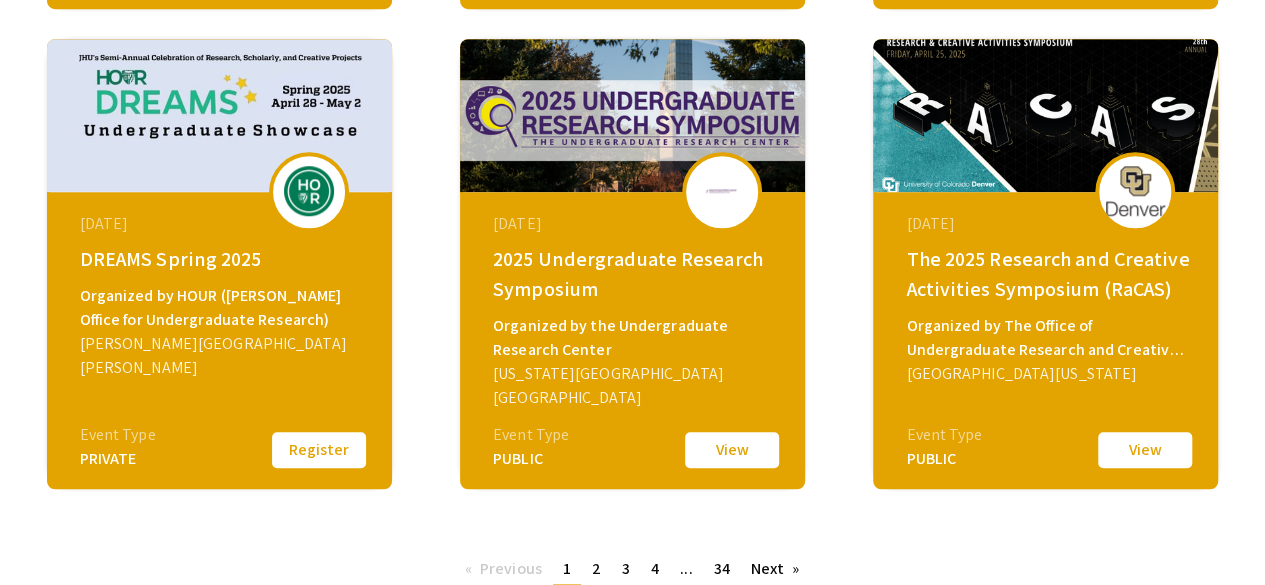 scroll, scrollTop: 795, scrollLeft: 0, axis: vertical 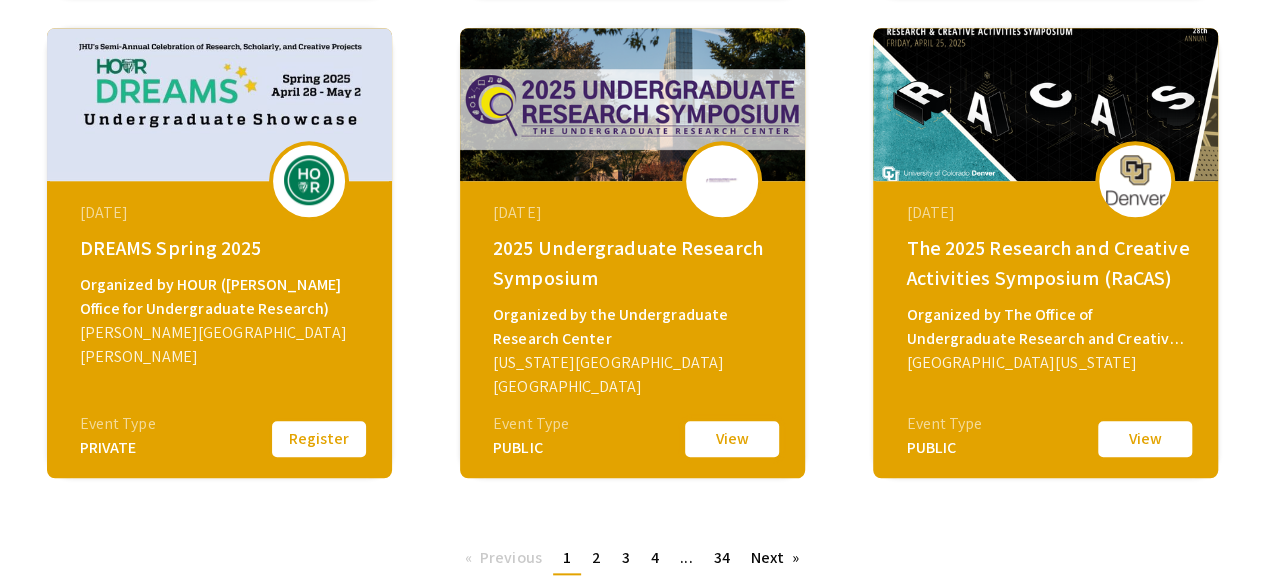 click on "View" 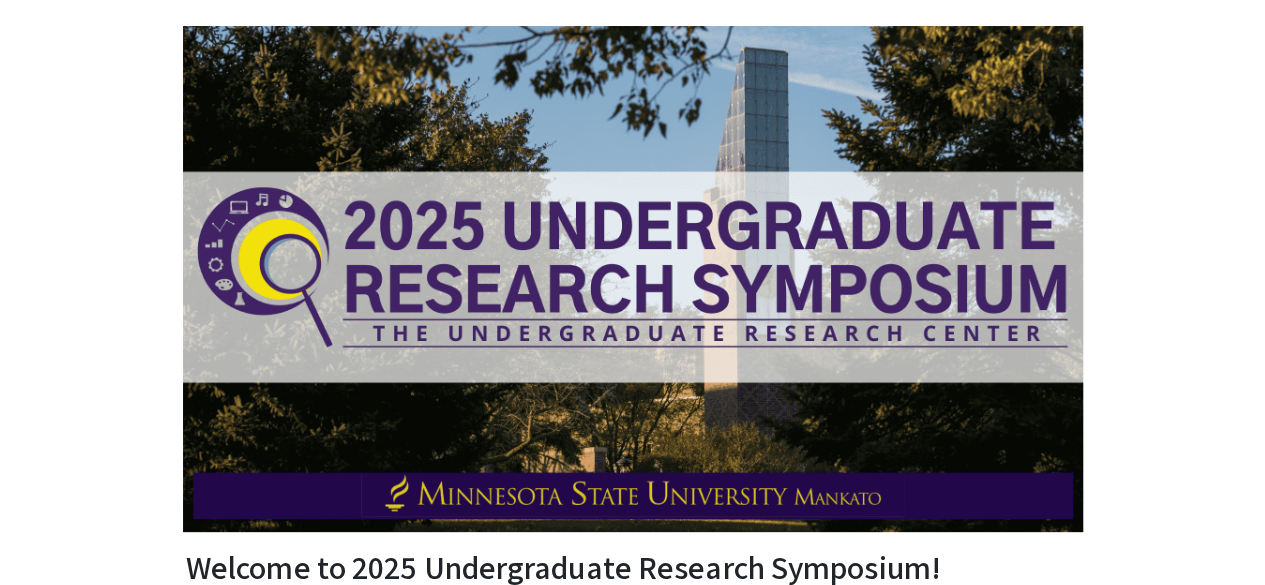 scroll, scrollTop: 0, scrollLeft: 0, axis: both 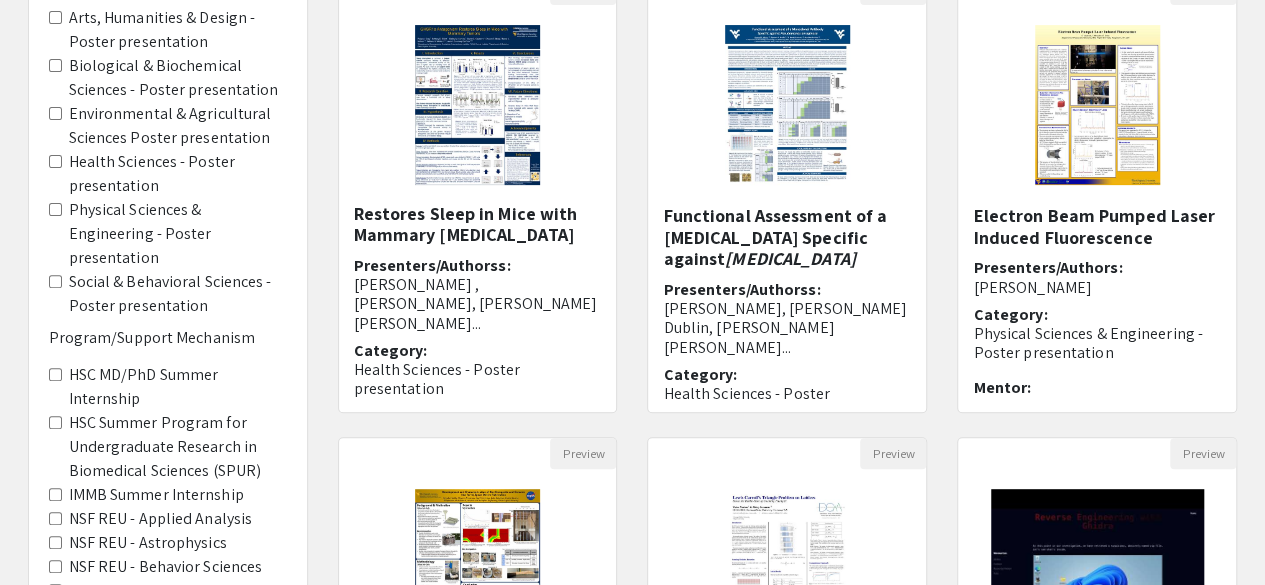click on "Physical Sciences & Engineering - Poster presentation" 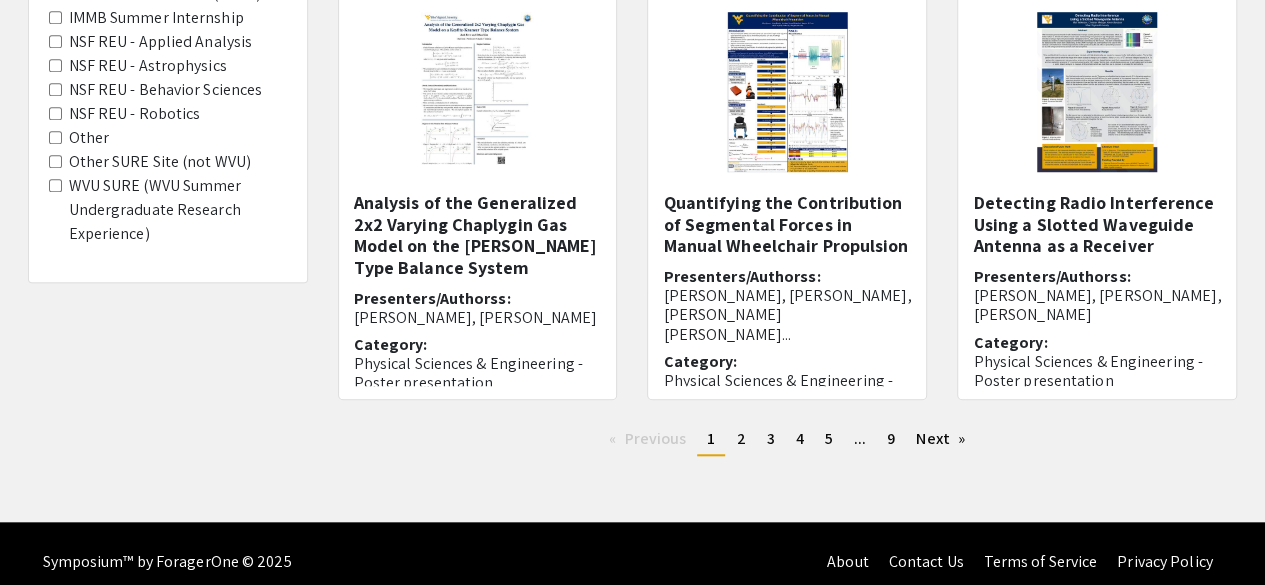 scroll, scrollTop: 725, scrollLeft: 0, axis: vertical 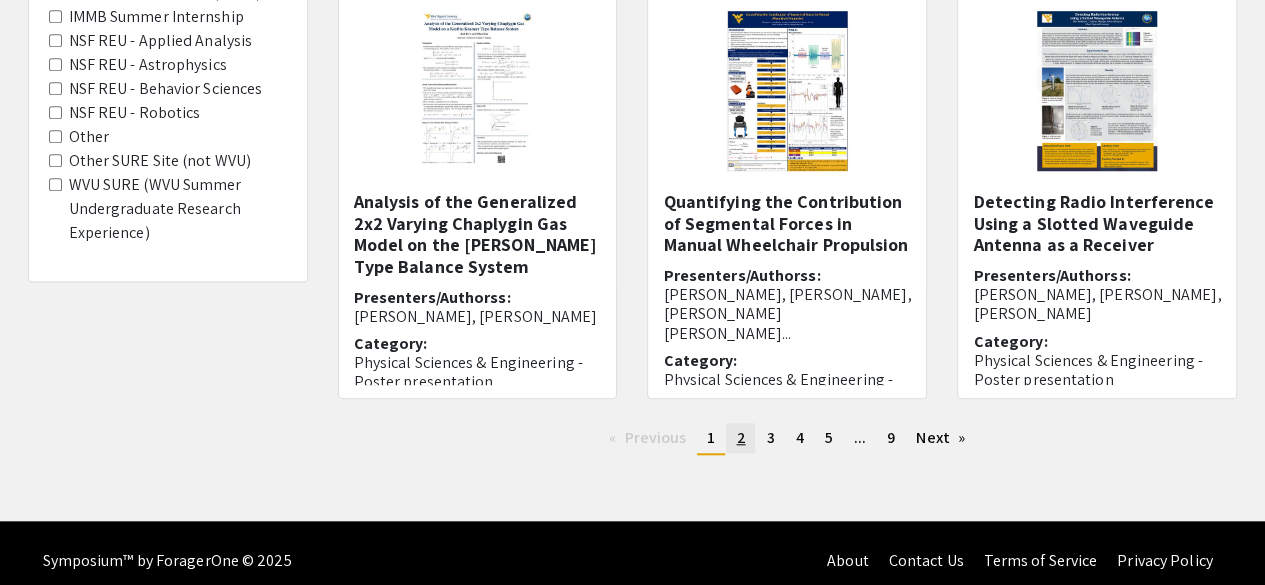 click on "2" 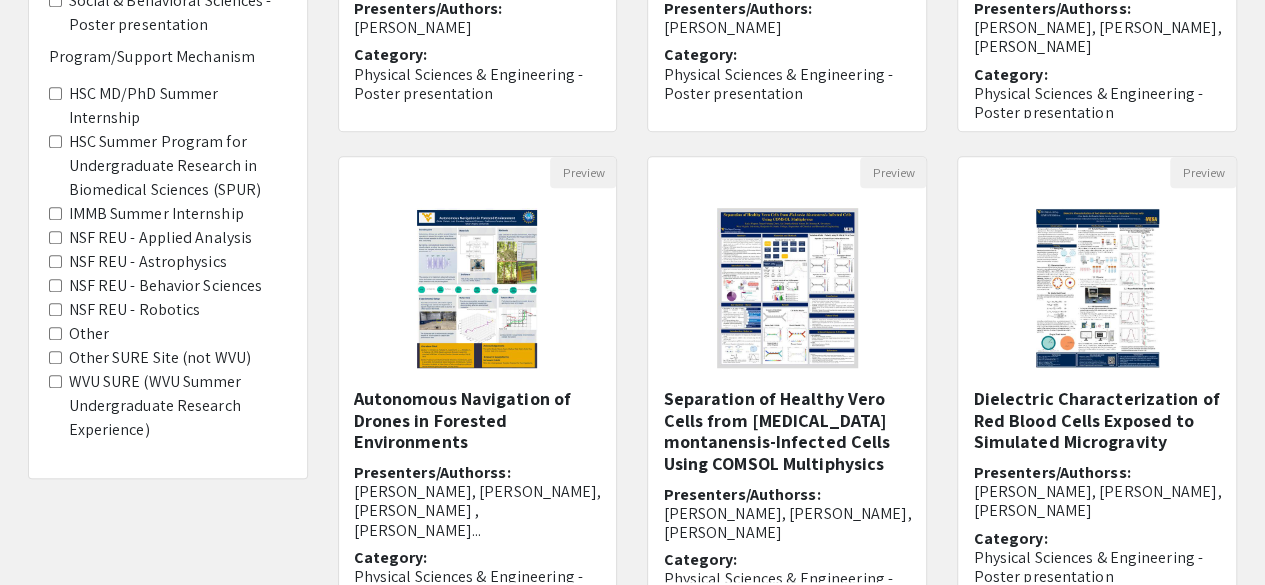 scroll, scrollTop: 425, scrollLeft: 0, axis: vertical 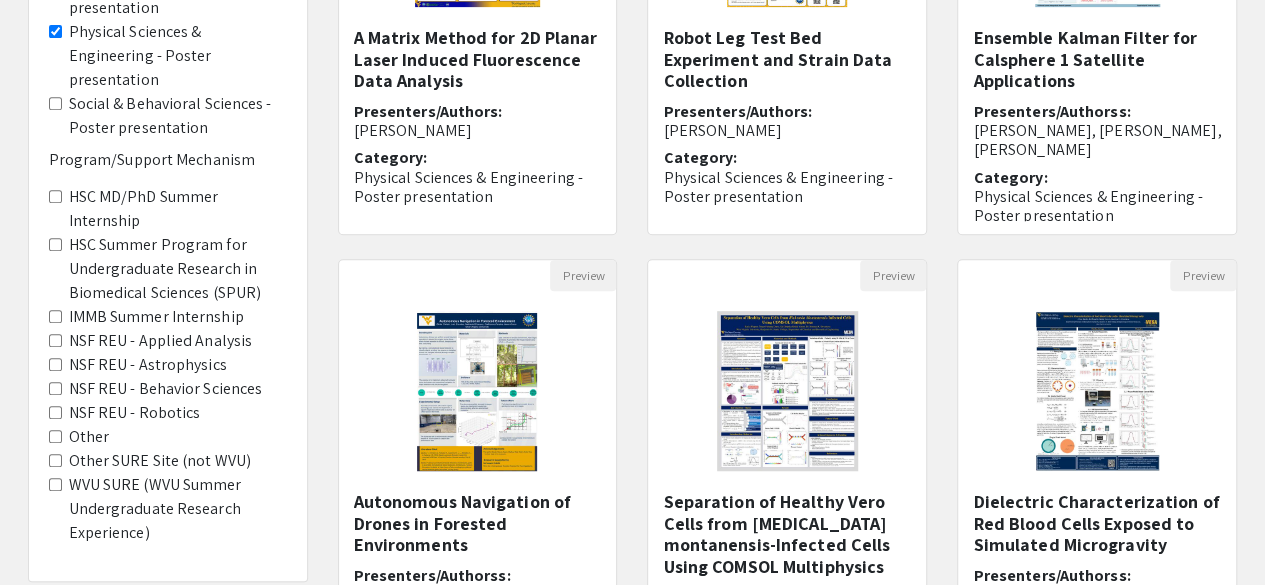 click on "WVU SURE (WVU Summer Undergraduate Research Experience)" 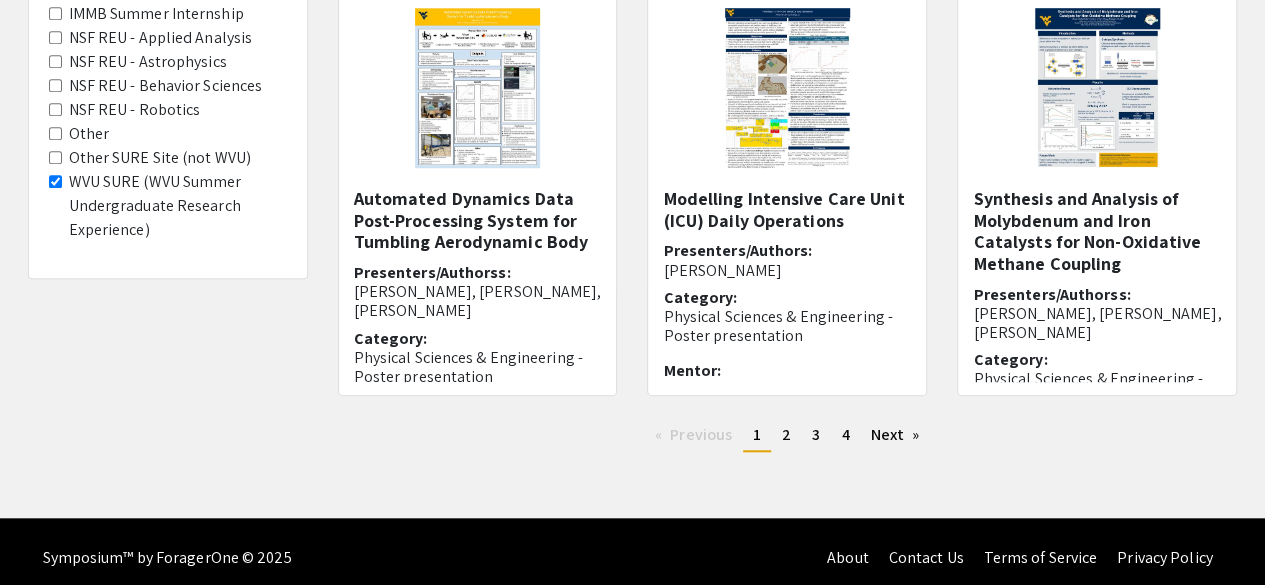 scroll, scrollTop: 738, scrollLeft: 0, axis: vertical 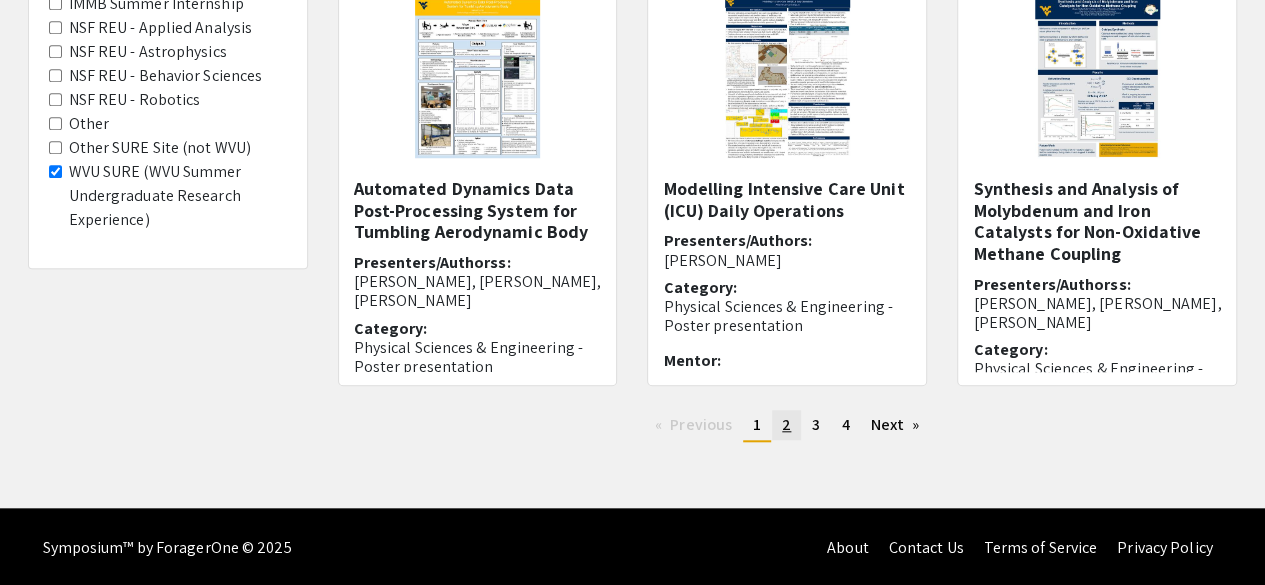 click on "page  2" 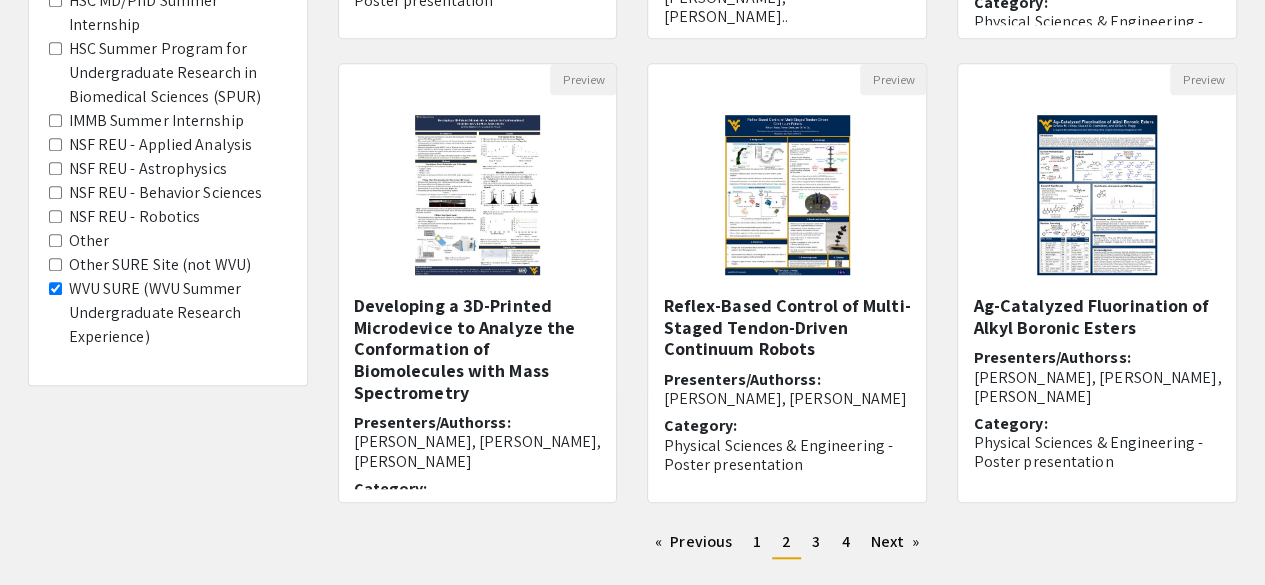 scroll, scrollTop: 622, scrollLeft: 0, axis: vertical 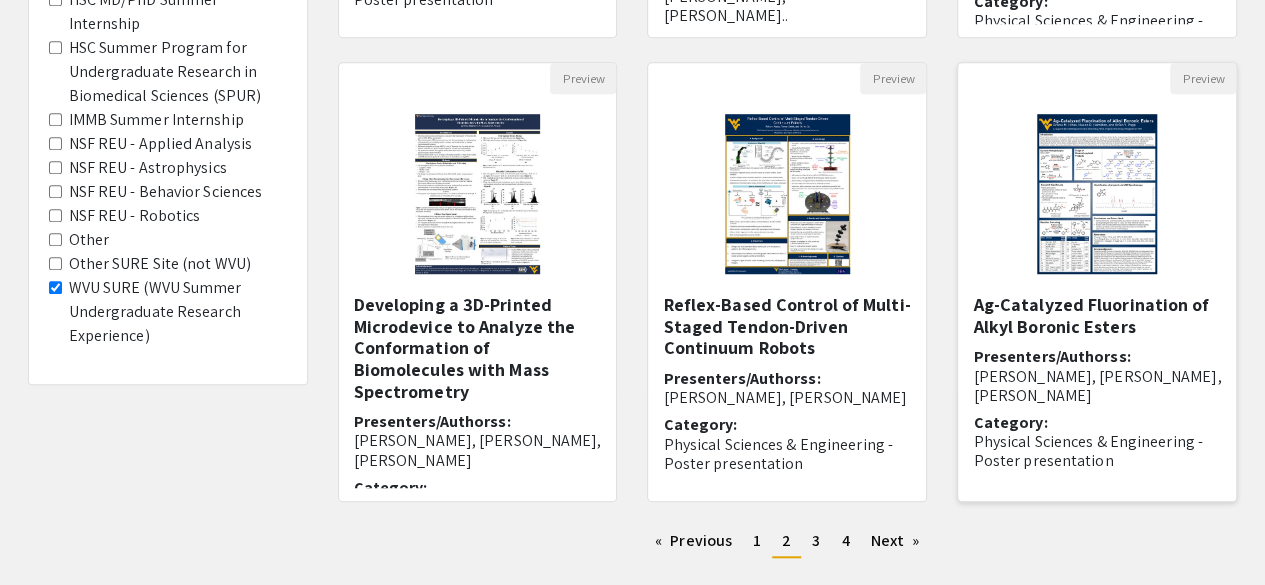click 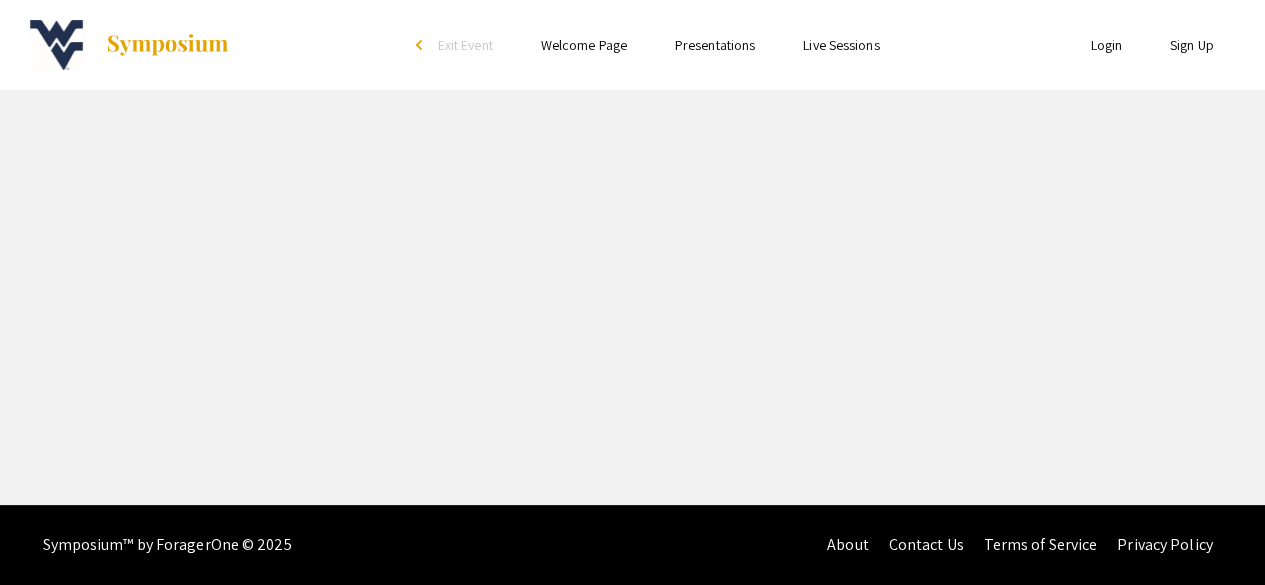 scroll, scrollTop: 0, scrollLeft: 0, axis: both 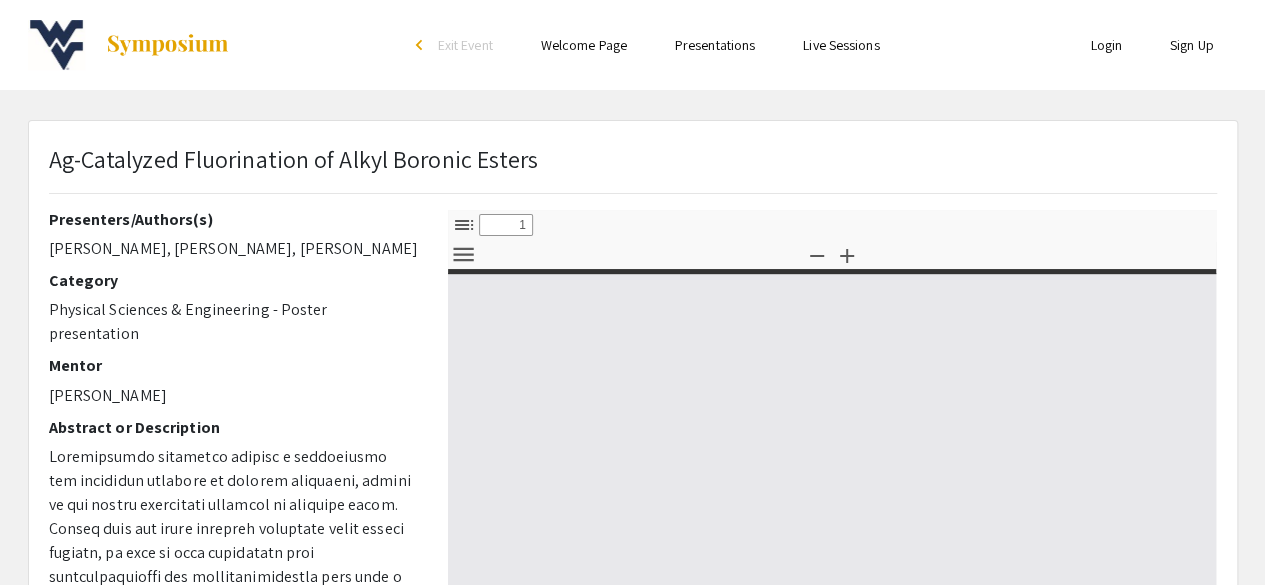 select on "custom" 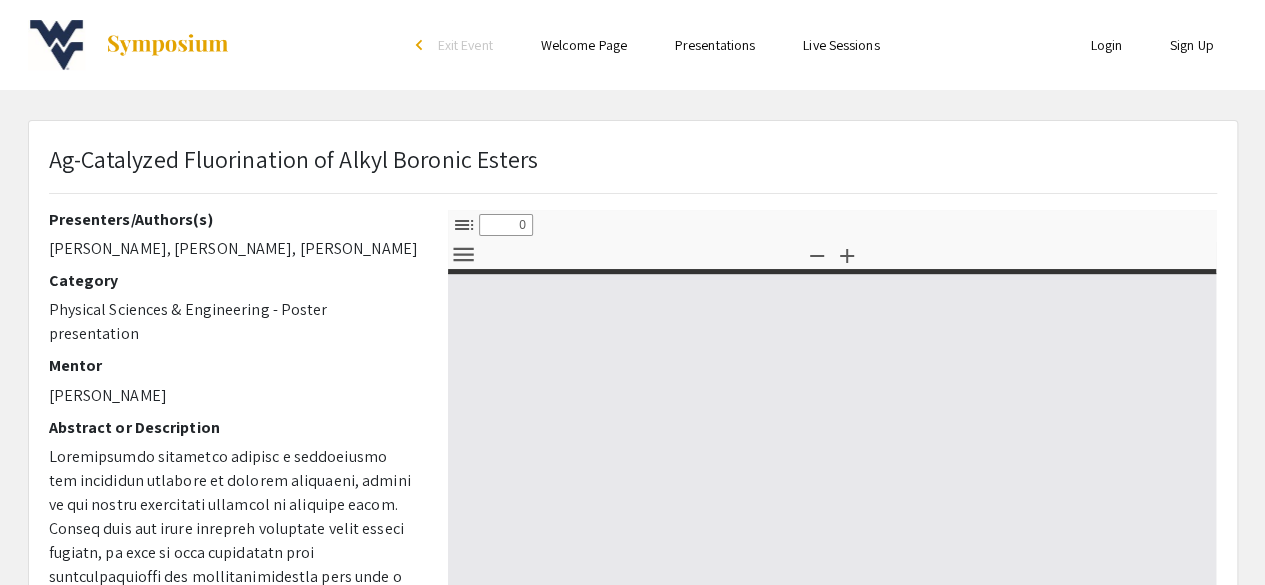 select on "custom" 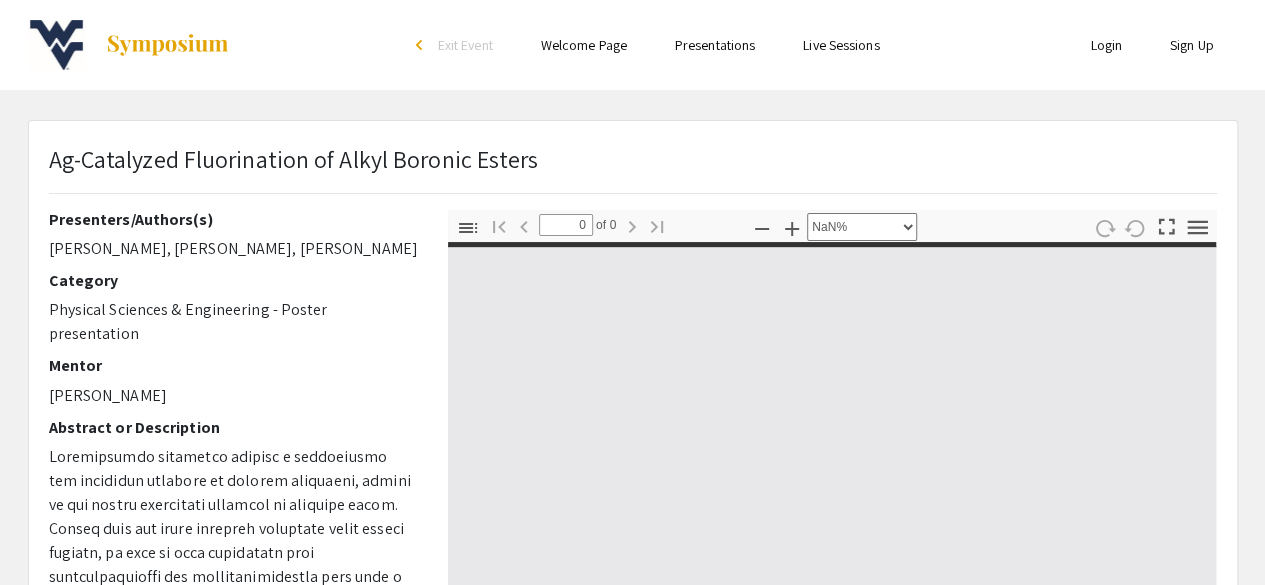 scroll, scrollTop: 96, scrollLeft: 0, axis: vertical 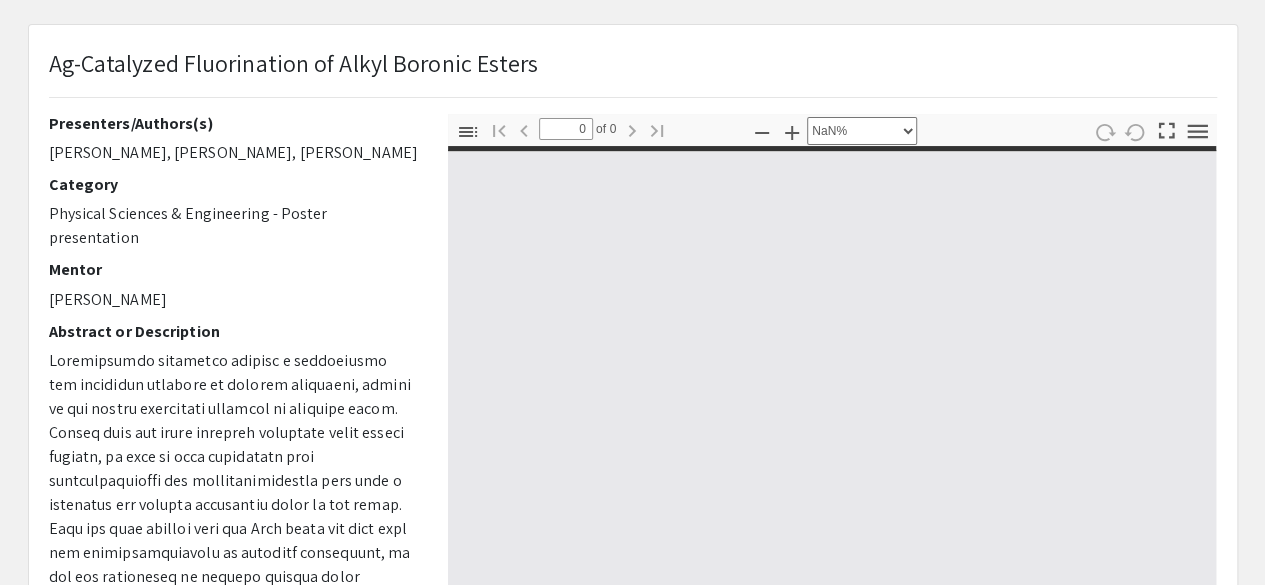 type on "1" 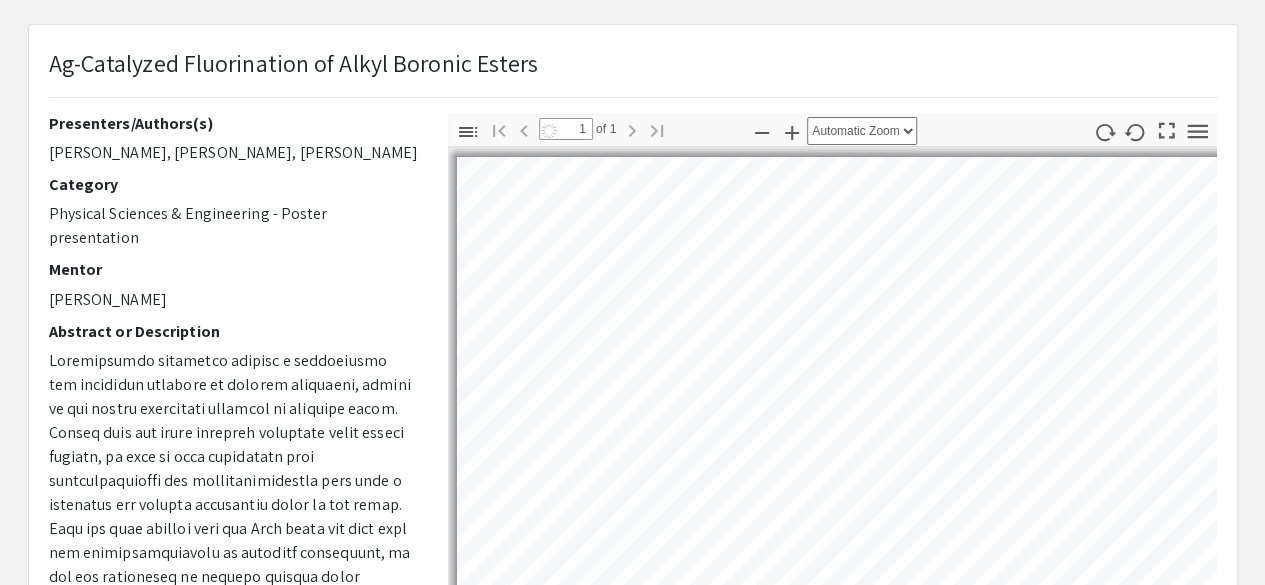 select on "auto" 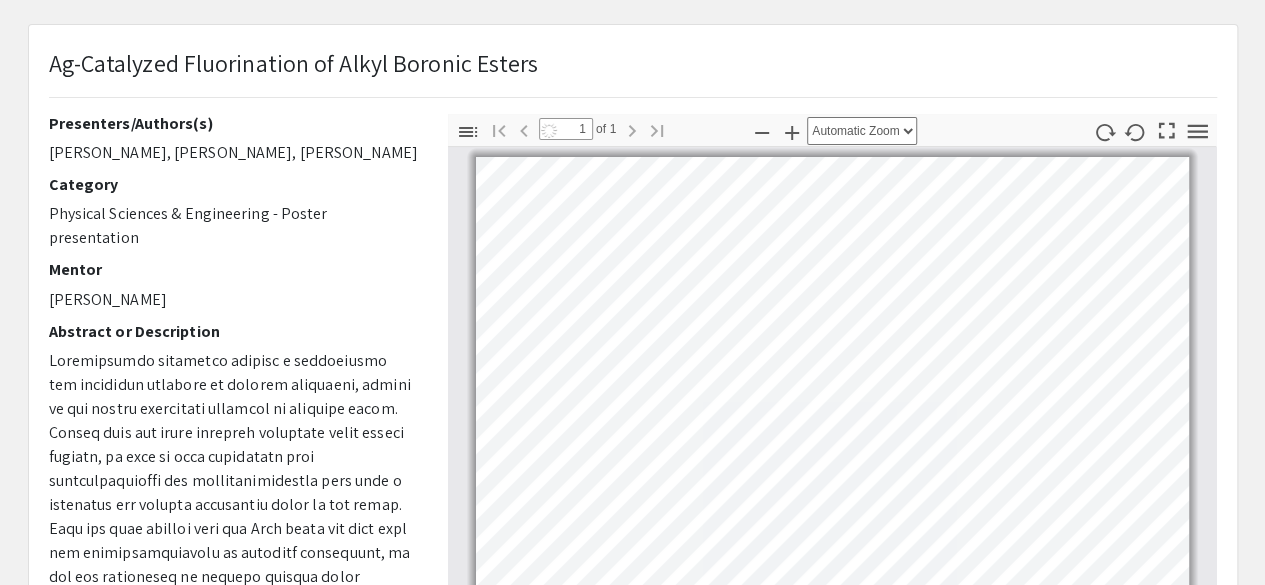 scroll, scrollTop: 8, scrollLeft: 0, axis: vertical 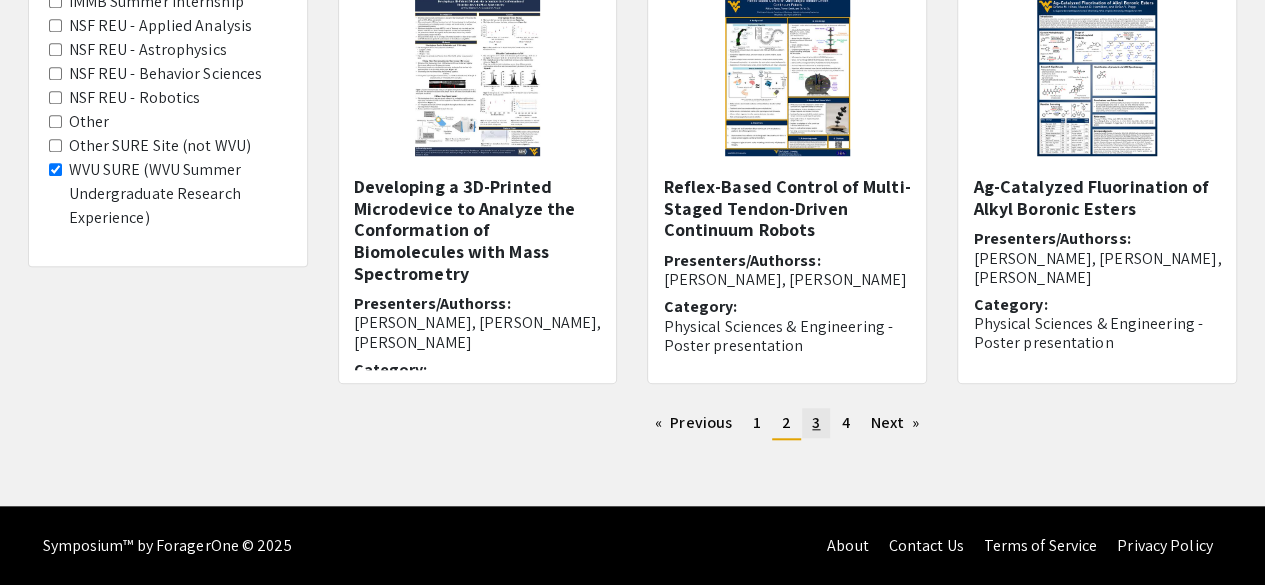 click on "3" 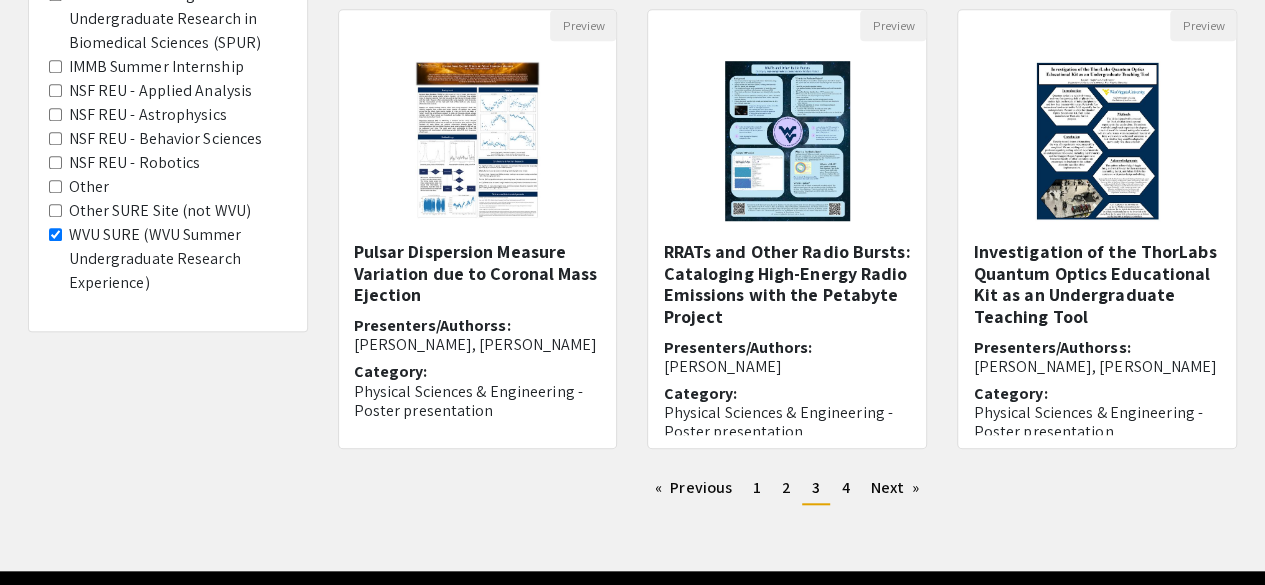 scroll, scrollTop: 676, scrollLeft: 0, axis: vertical 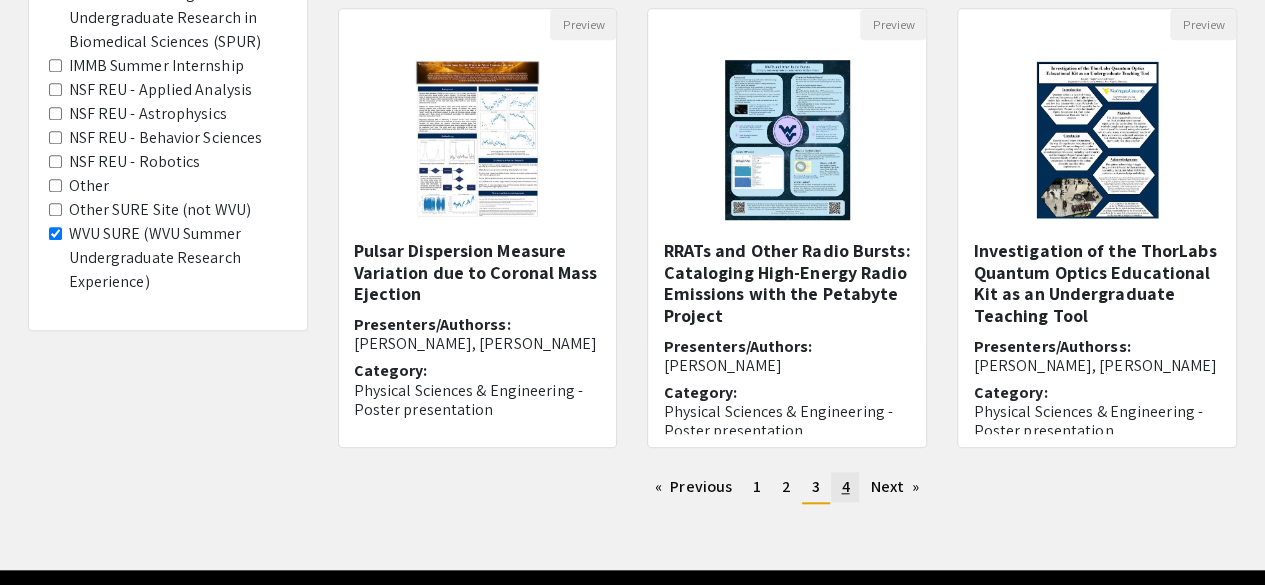 click on "4" 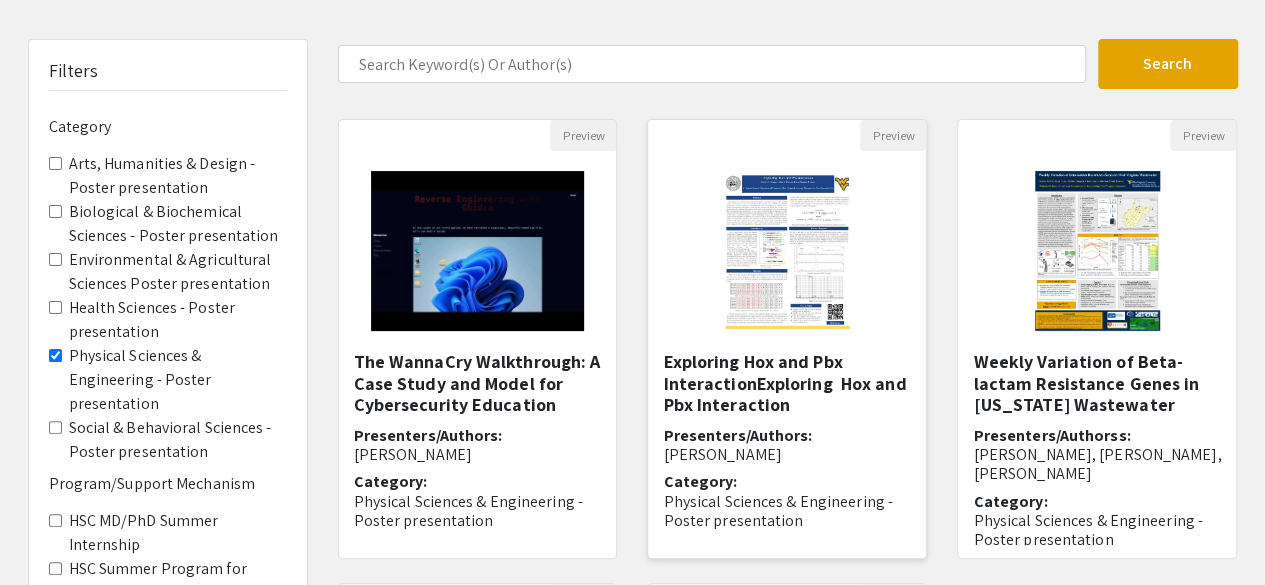 scroll, scrollTop: 102, scrollLeft: 0, axis: vertical 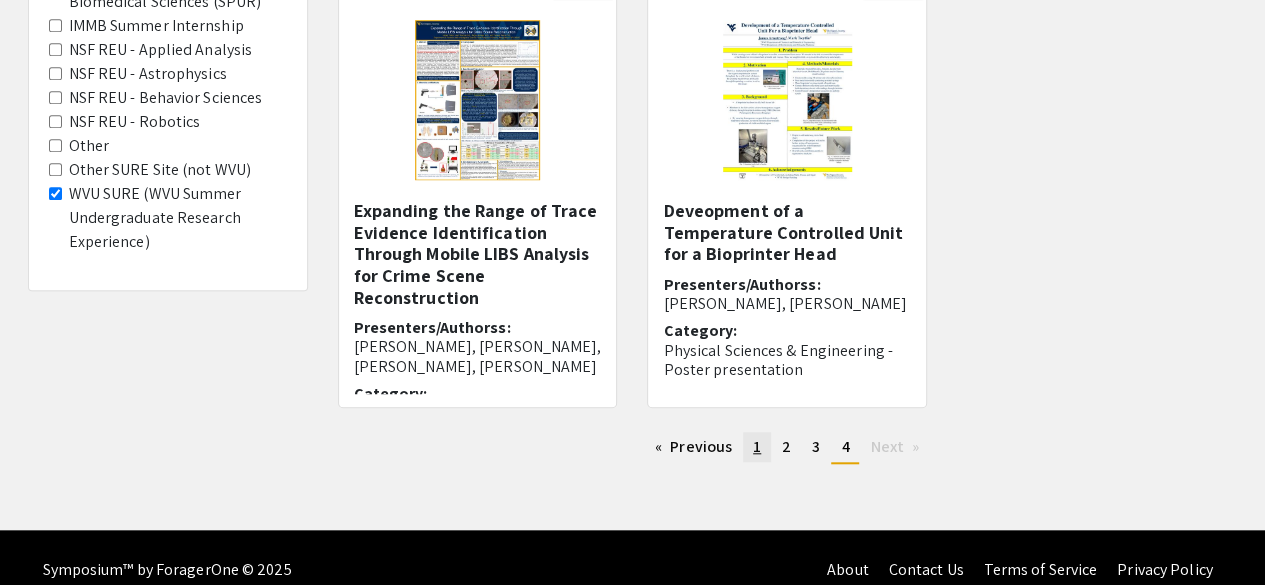 click on "page  1" 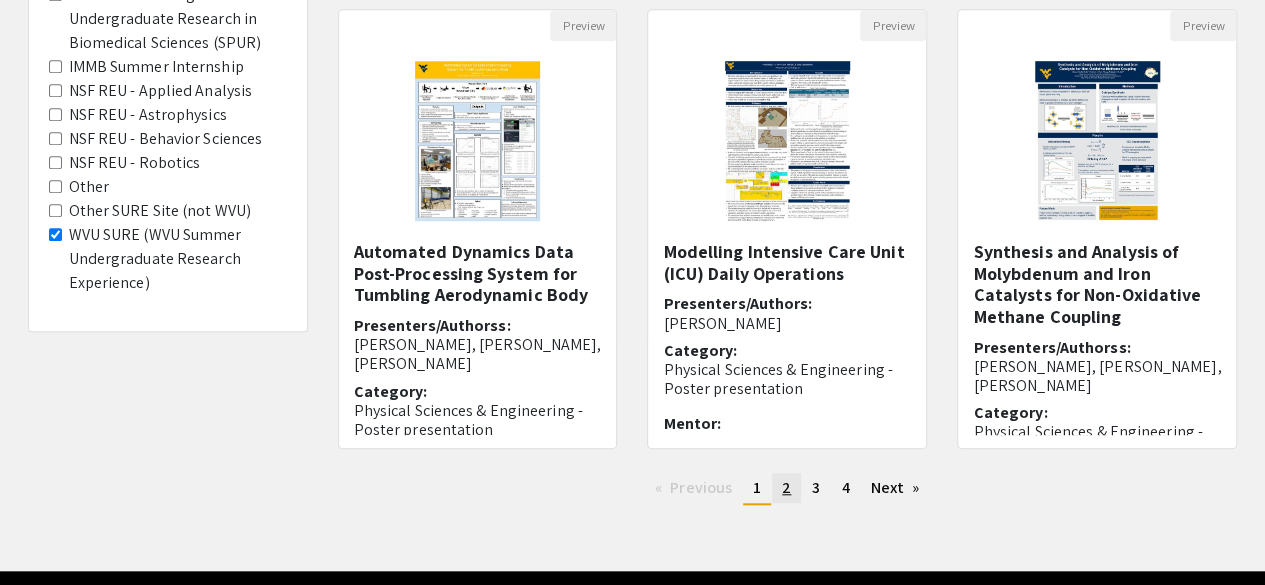 scroll, scrollTop: 676, scrollLeft: 0, axis: vertical 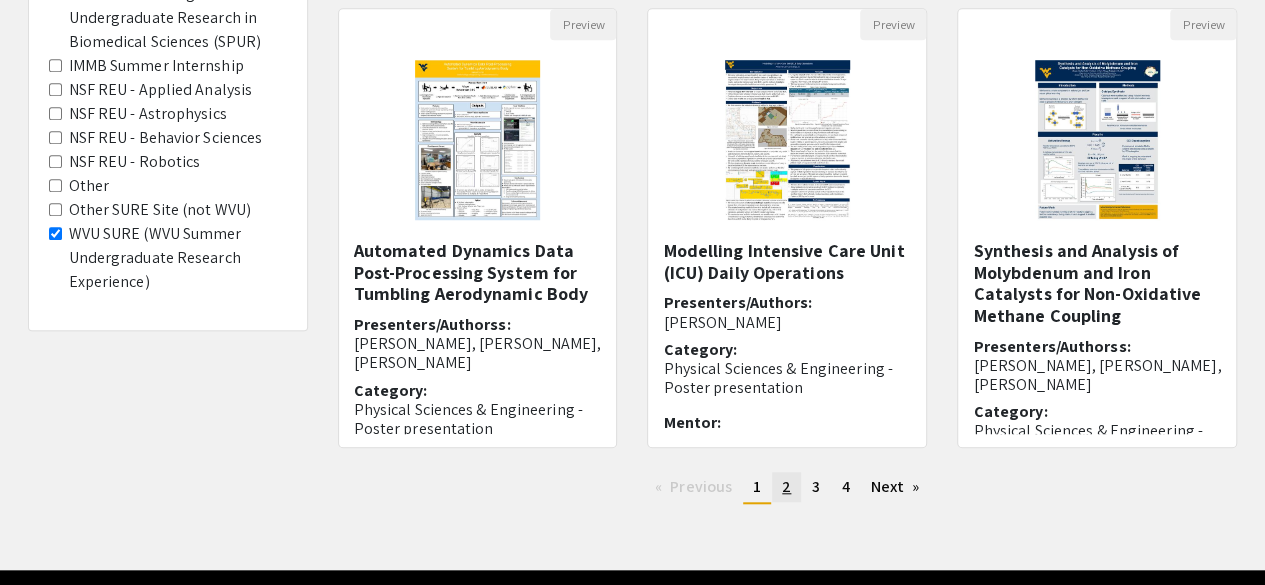 click on "2" 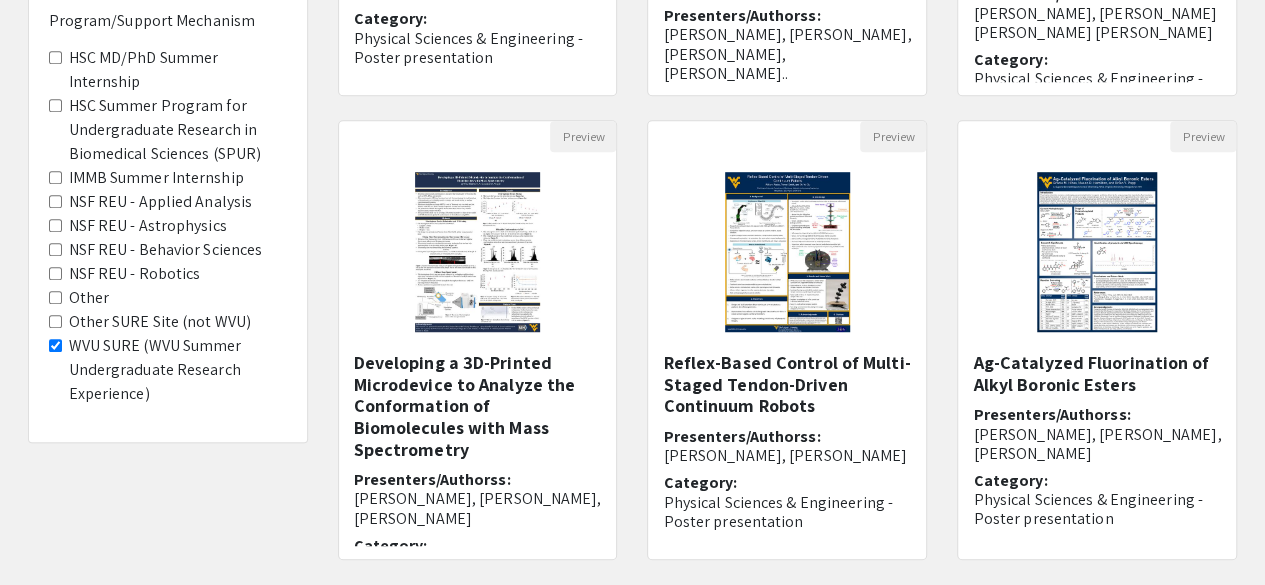 scroll, scrollTop: 641, scrollLeft: 0, axis: vertical 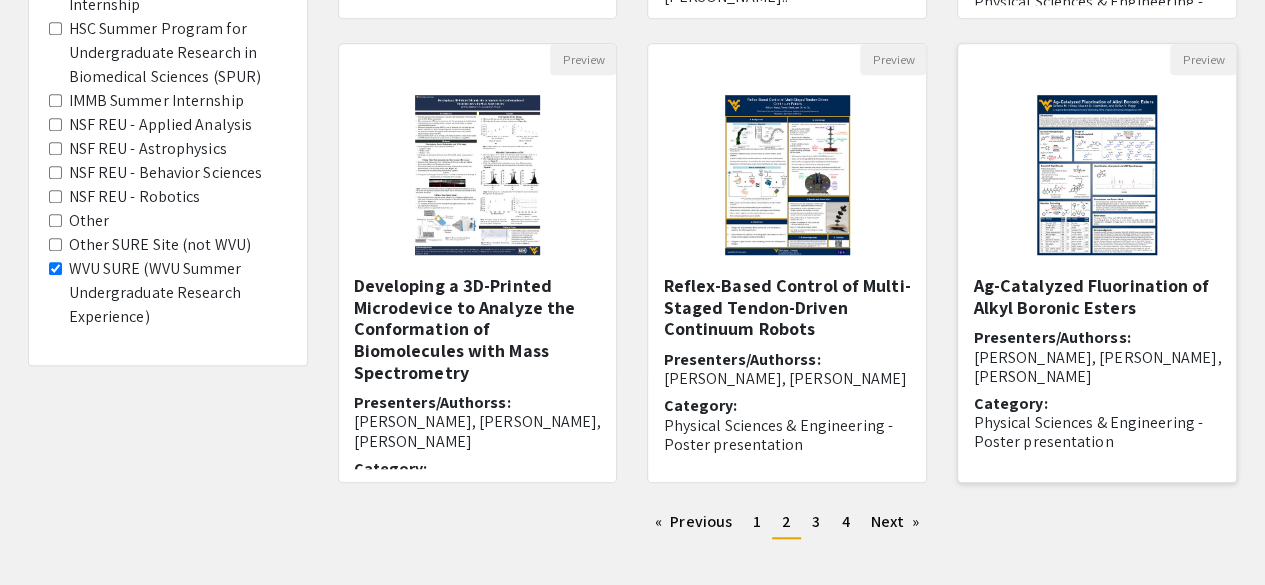 click 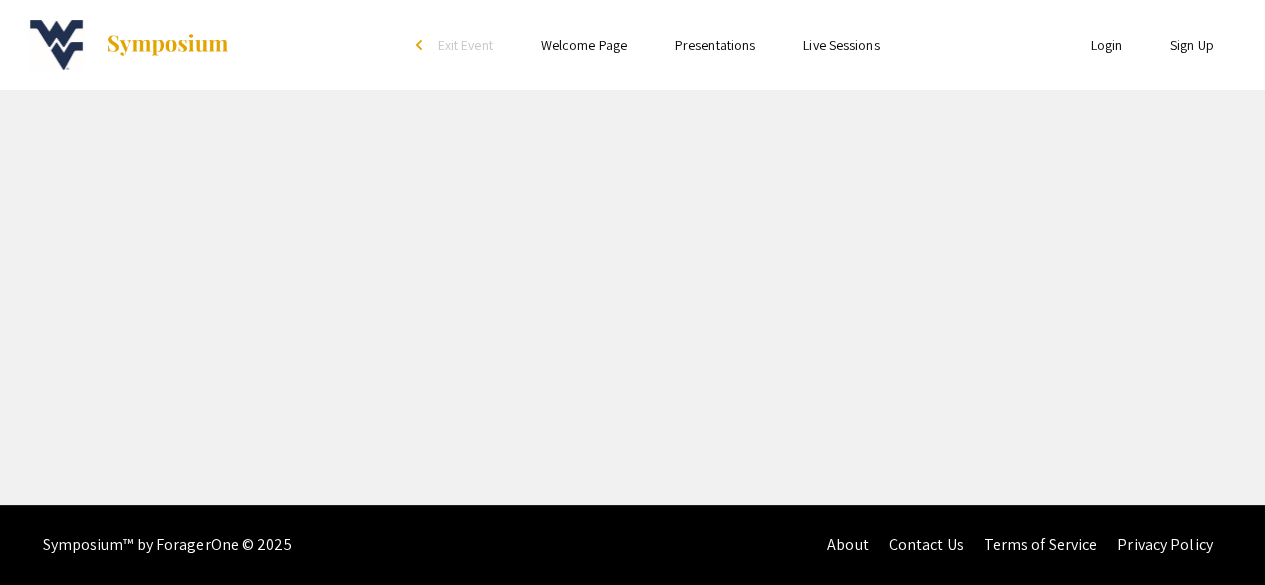 scroll, scrollTop: 0, scrollLeft: 0, axis: both 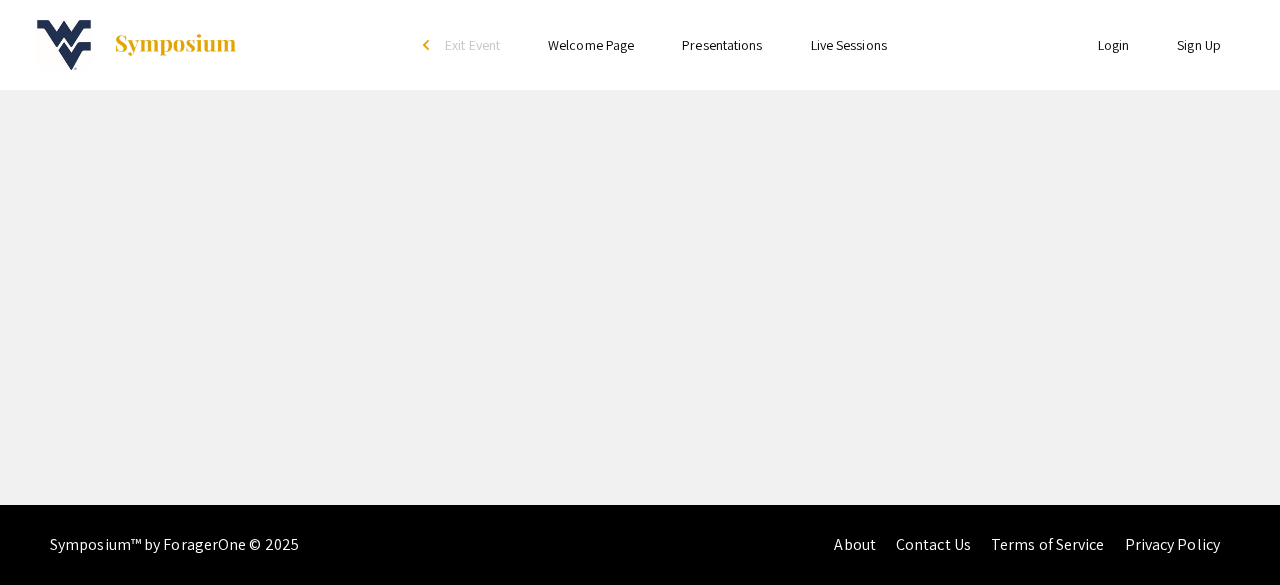 select on "custom" 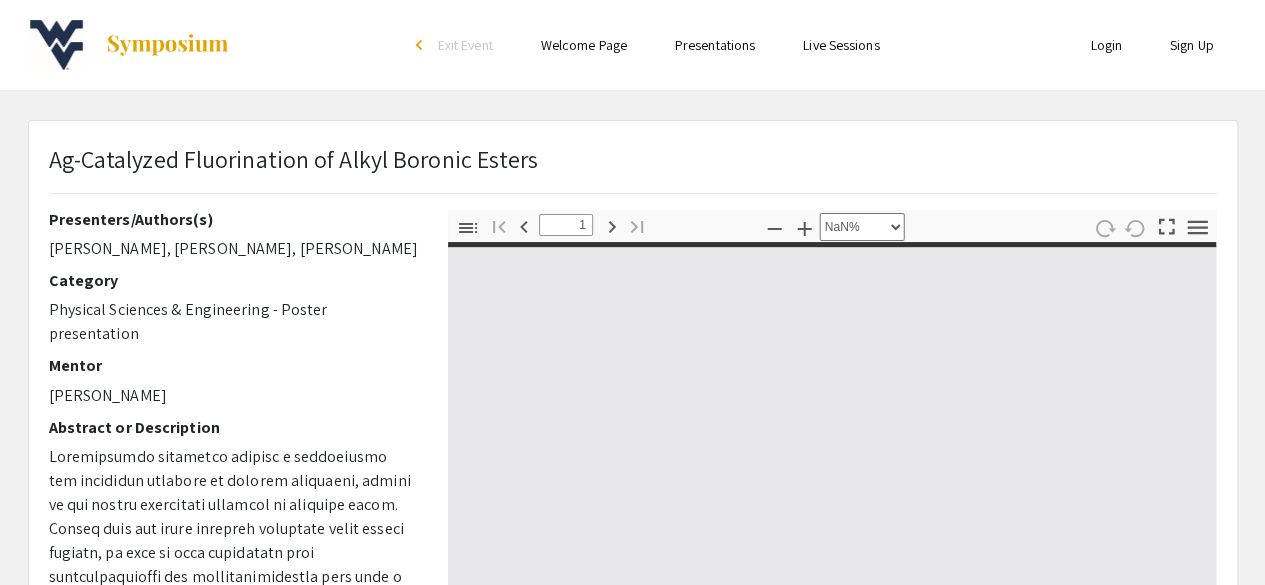 type on "0" 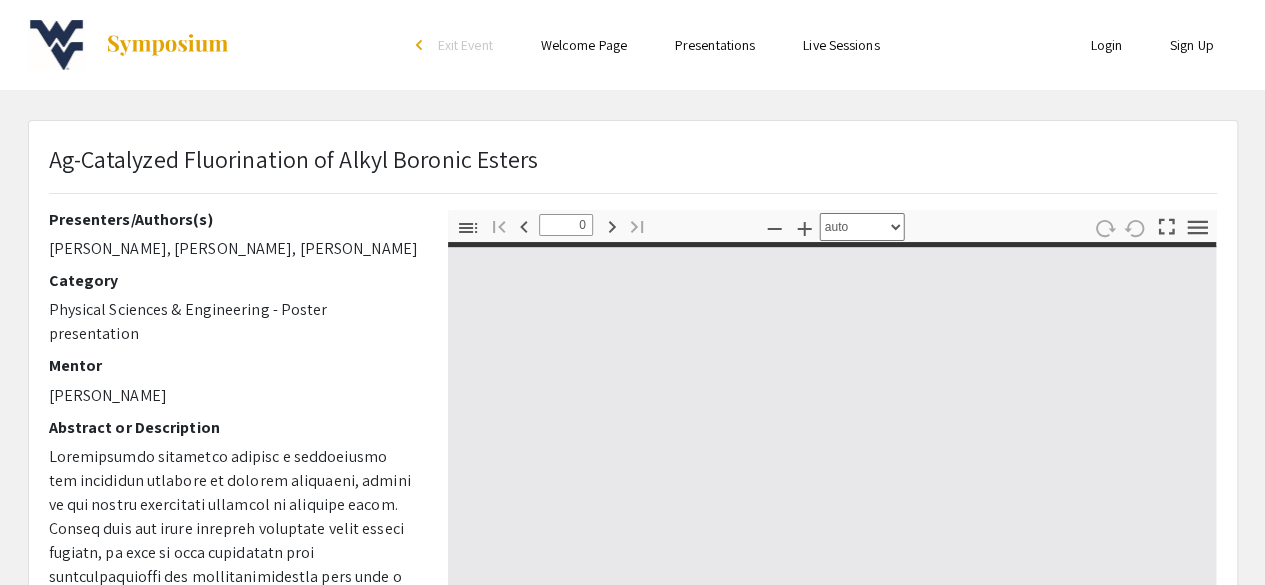 select on "custom" 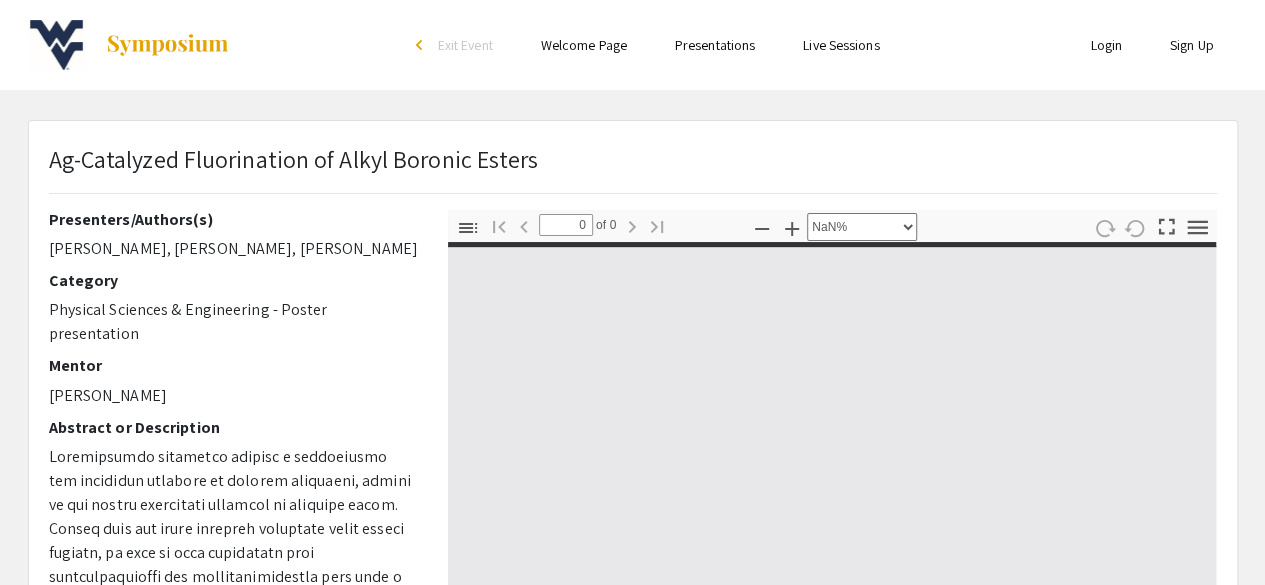 type on "1" 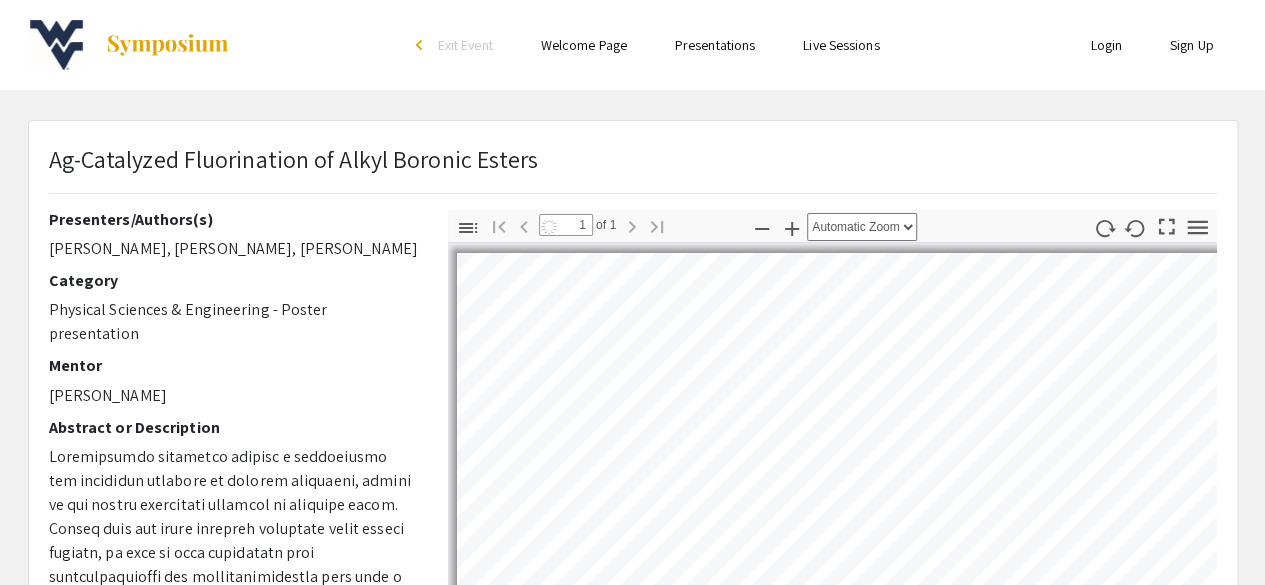 scroll, scrollTop: 275, scrollLeft: 0, axis: vertical 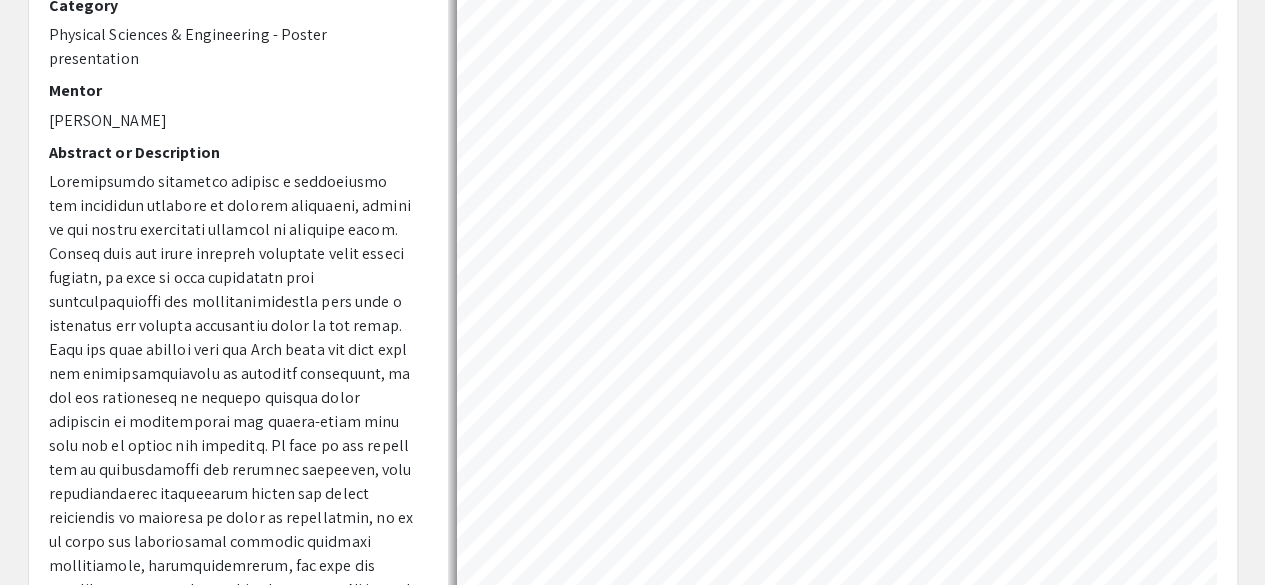 select on "auto" 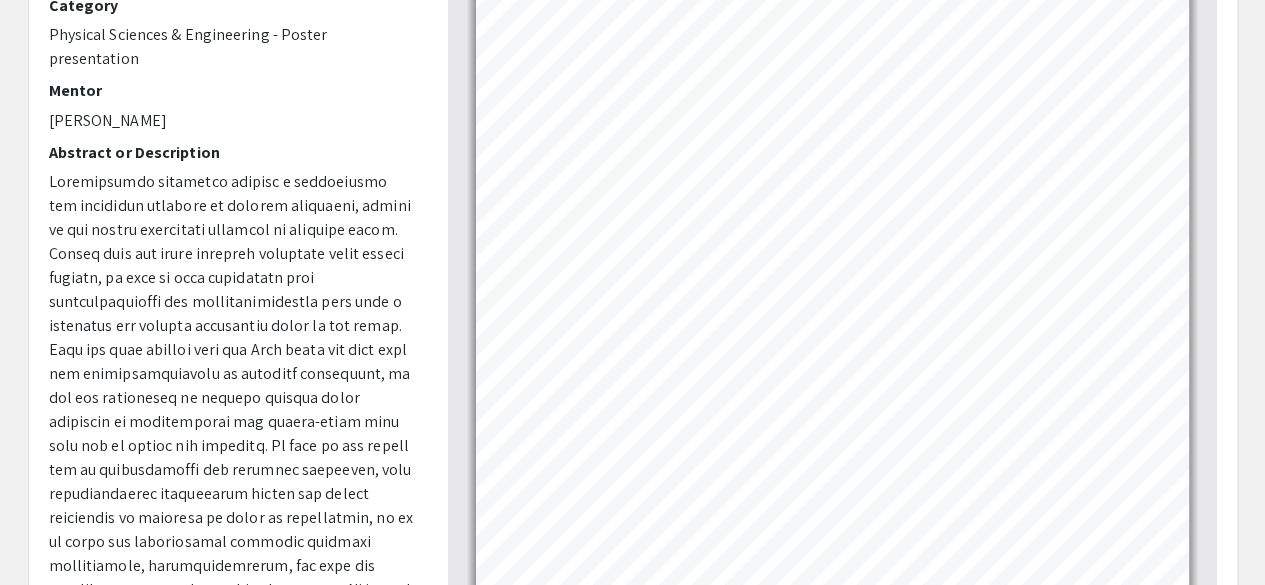 scroll, scrollTop: 0, scrollLeft: 0, axis: both 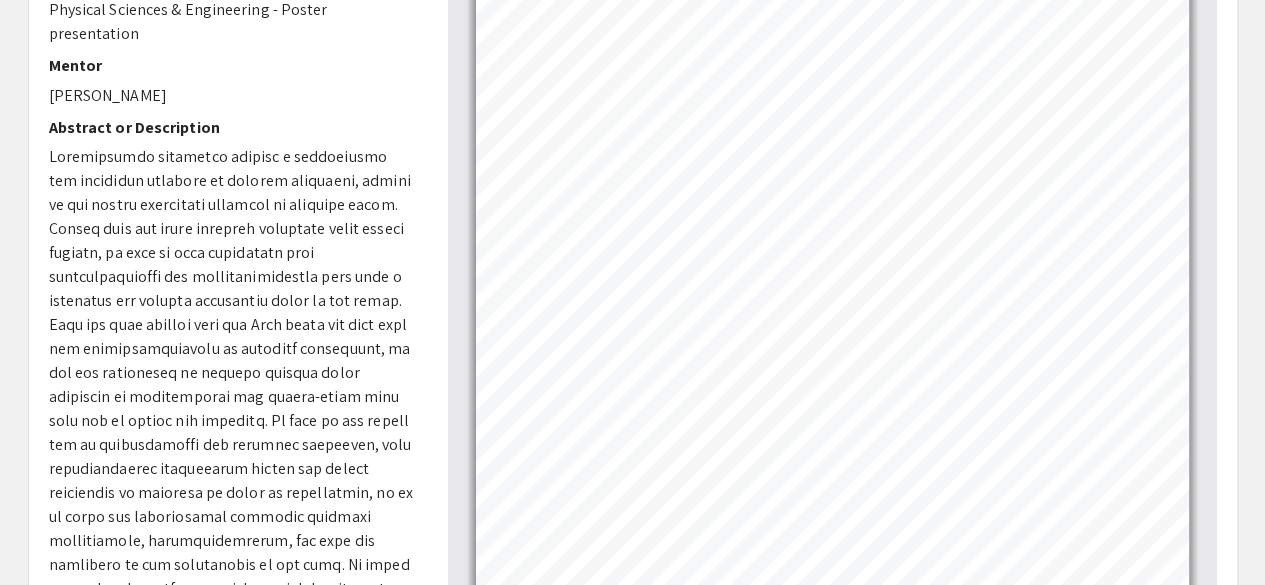 click on "Ag-Catalyzed Fluorination of Alkyl Boronic Esters  Presenters/Authors(s)   [PERSON_NAME], [PERSON_NAME], [PERSON_NAME]  Category Physical Sciences & Engineering - Poster presentation Mentor [PERSON_NAME] Abstract or Description   Thumbnails Document Outline Attachments Layers Current Outline Item Toggle Sidebar Find Go to First Page Previous 1 of 1 Next Go to Last Page Zoom Out Zoom In Automatic Zoom Actual Size Page Fit Page Width 50% 100% 125% 150% 200% 300% 400% NaN% Hand Tool Text Selection Tool Presentation Mode Open Print Download Current View Tools Presentation Mode Open Print Download Current View Go to First Page Previous Next Go to Last Page Rotate Clockwise Rotate Counterclockwise Text Selection Tool Hand Tool Page Scrolling Vertical Scrolling Horizontal Scrolling Wrapped Scrolling No Spreads Odd Spreads Even Spreads Document Properties… Multiple search terms. Each line is a search term. Previous Next Highlight all Match case Current page only Pages (e.g. 6-10 or 2,4) Whole words multiple search terms" 